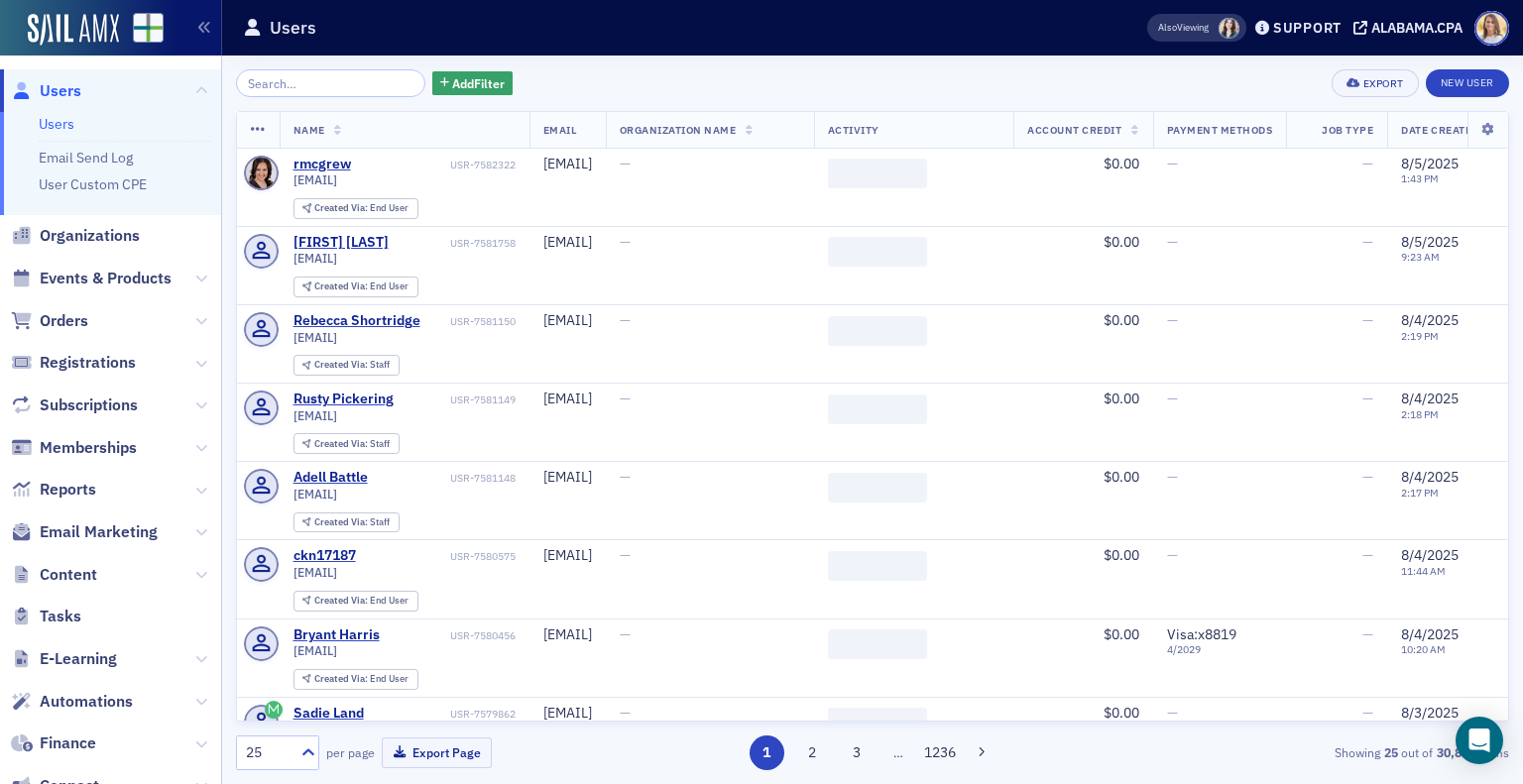 scroll, scrollTop: 0, scrollLeft: 0, axis: both 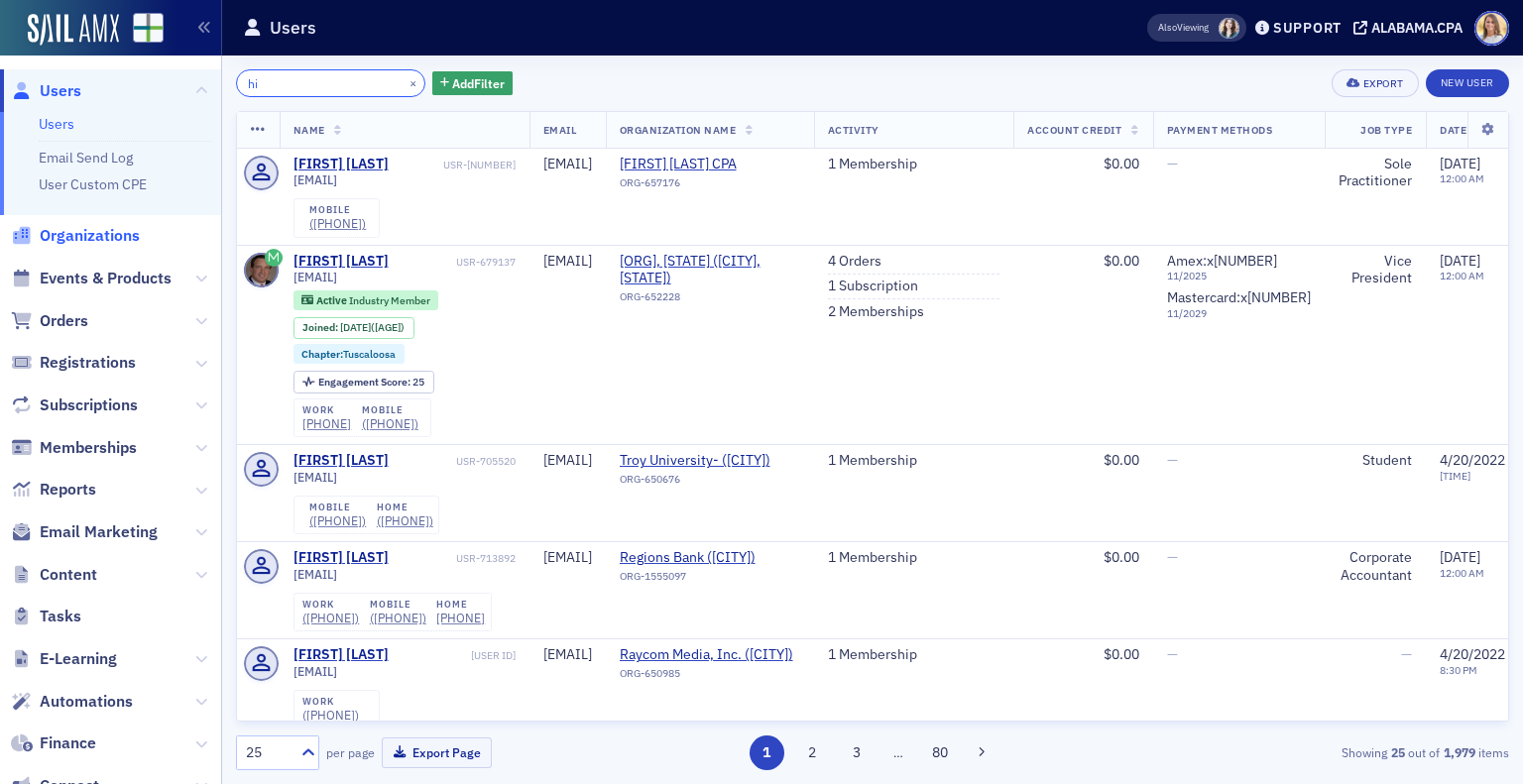 type on "hi" 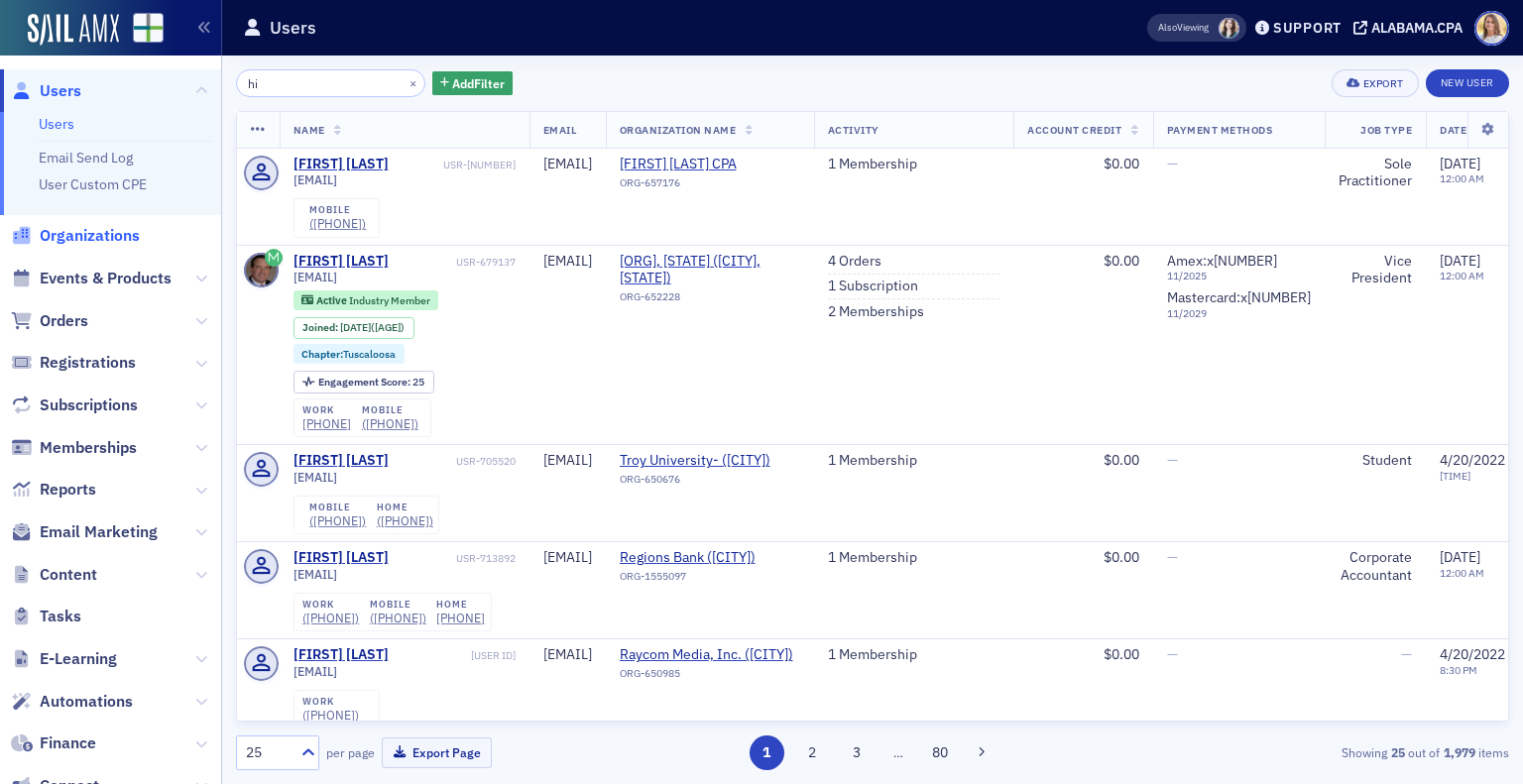 click on "Organizations" 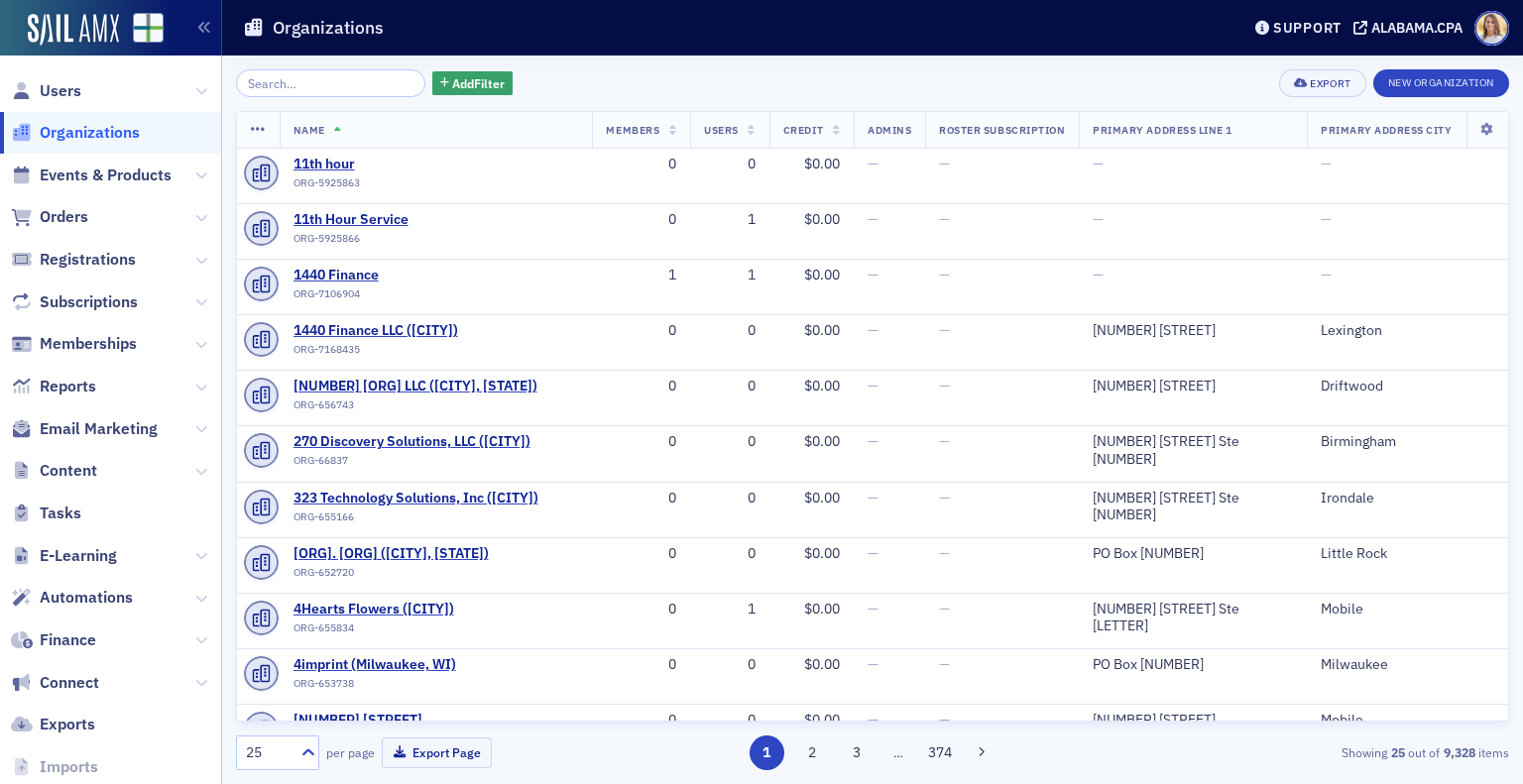 click 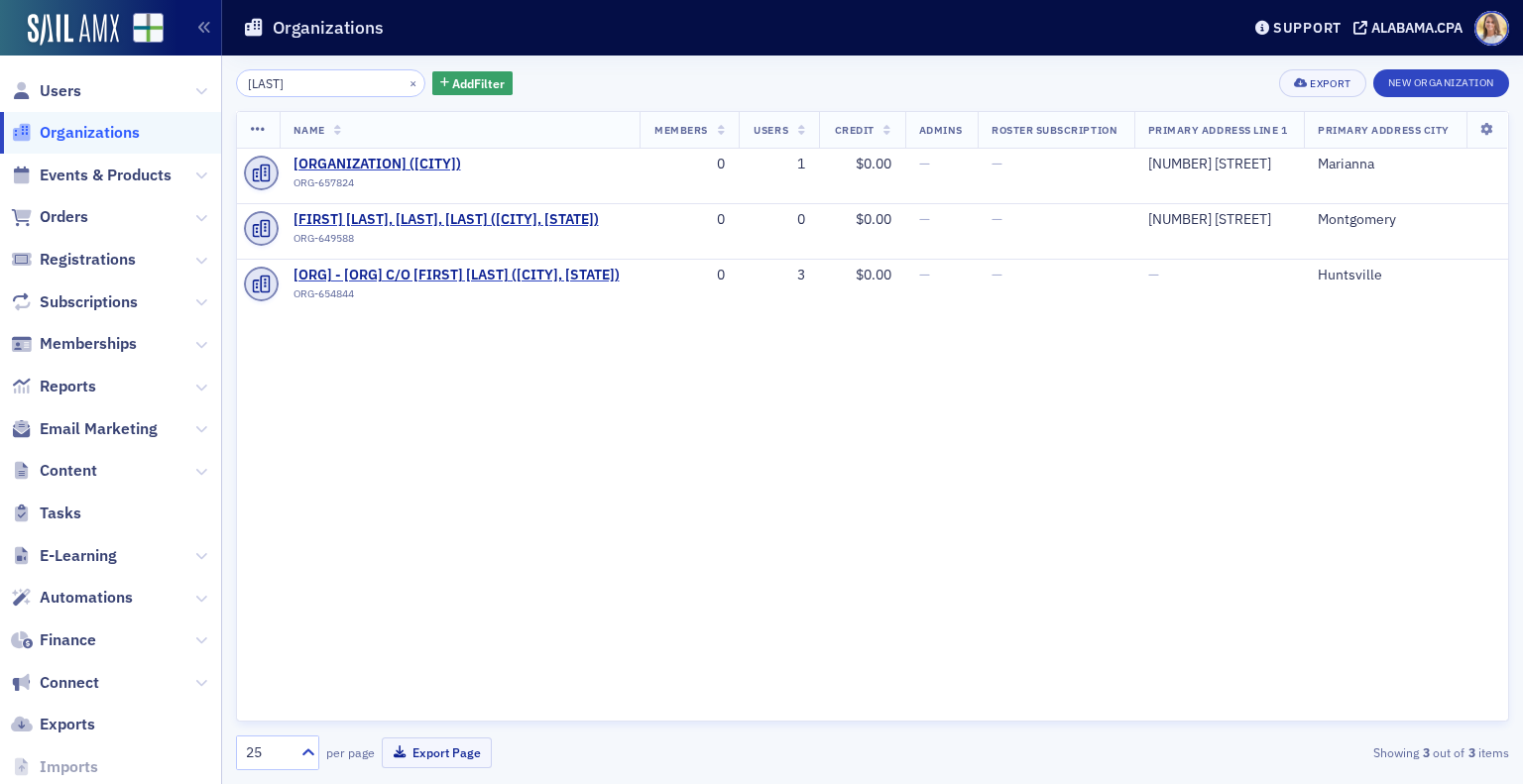 type on "[LAST]" 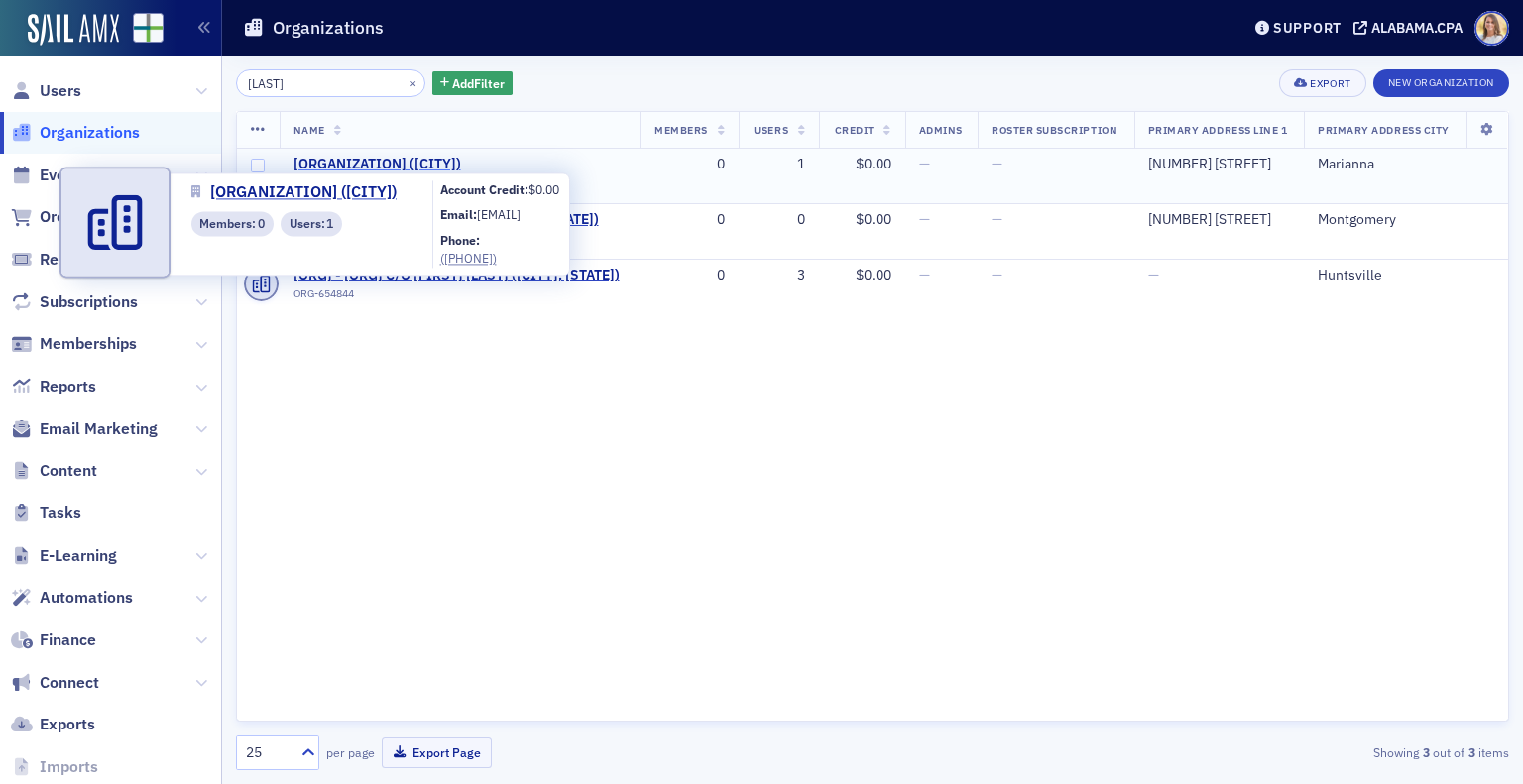 click on "[ORGANIZATION] ([CITY])" 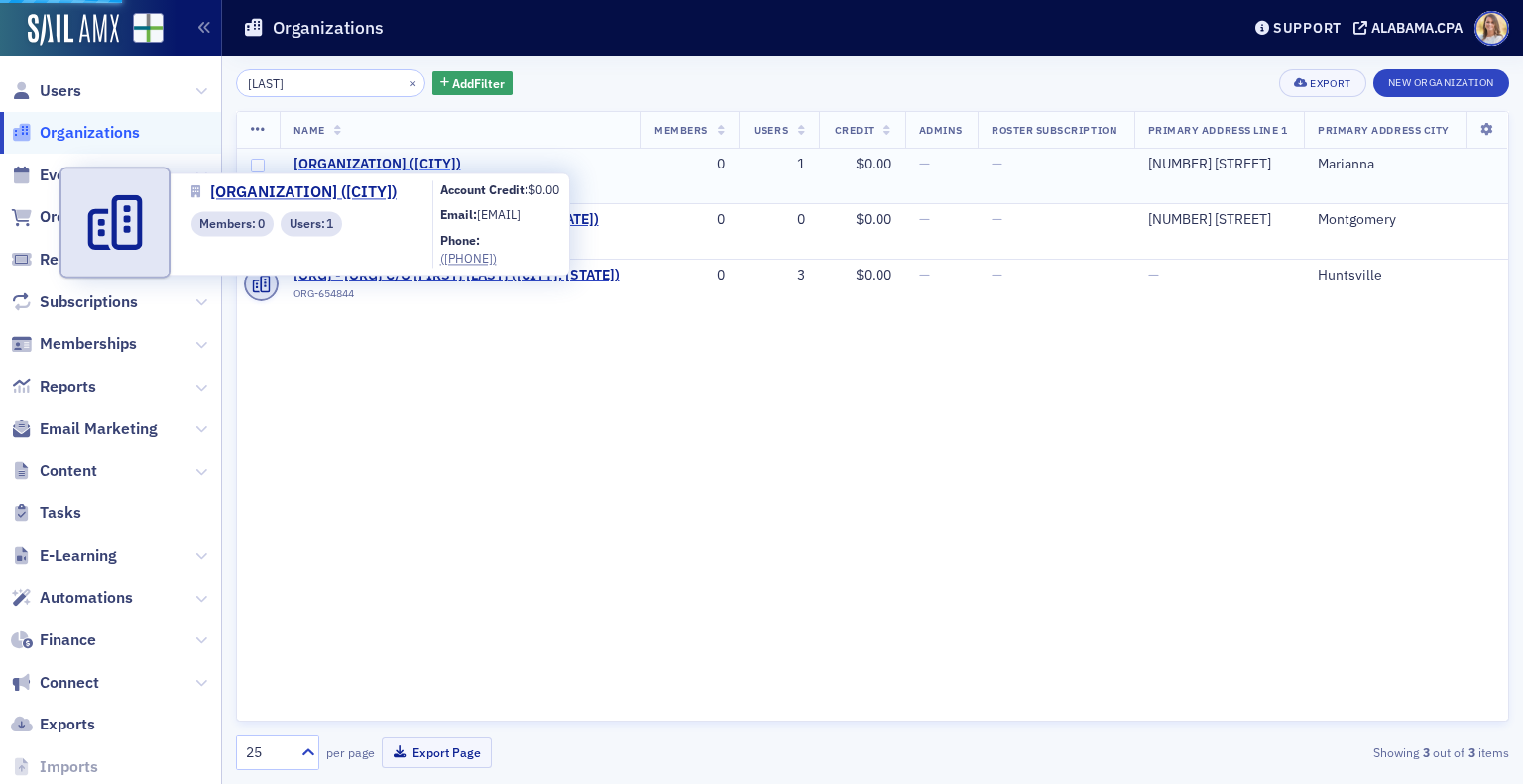 select on "US" 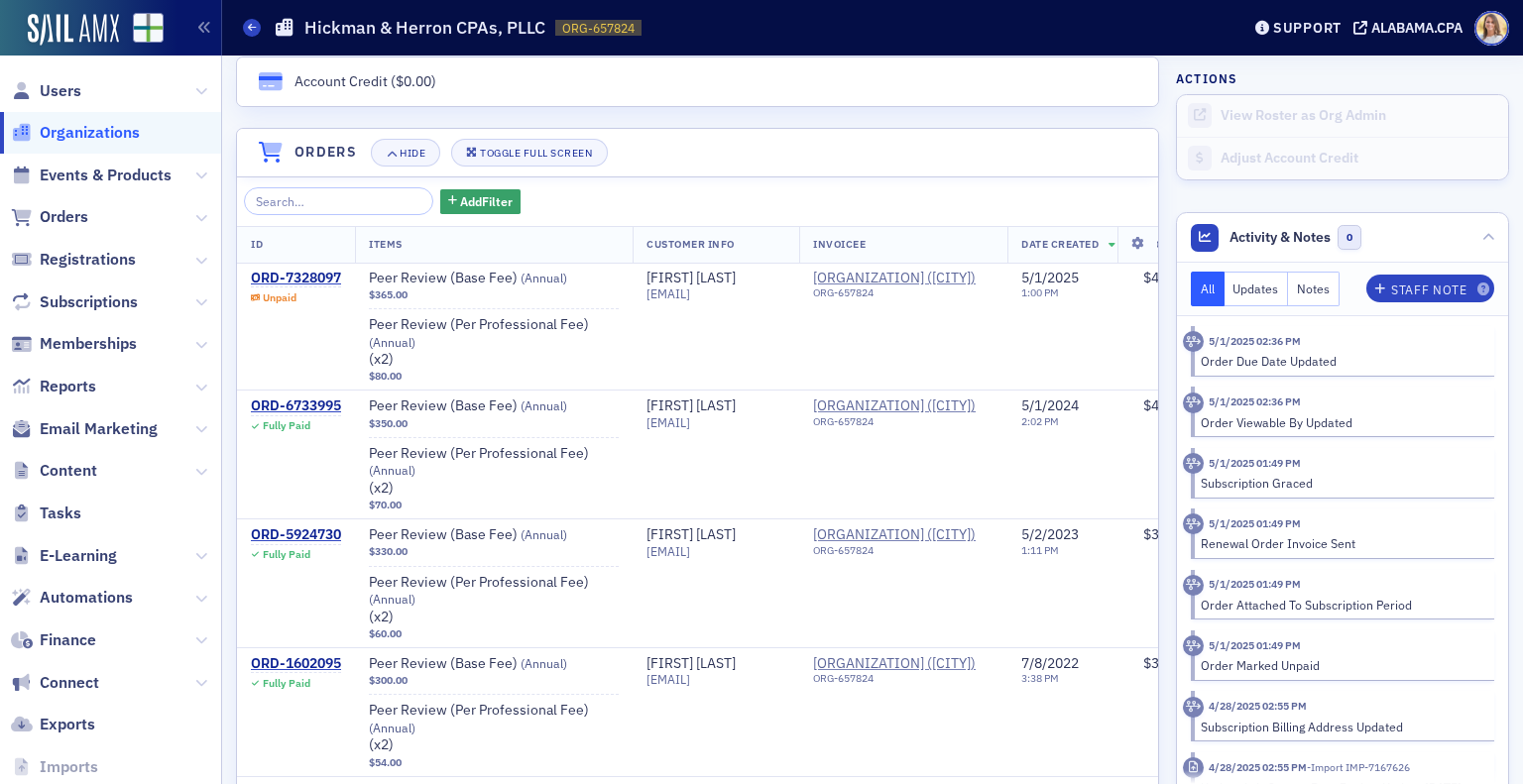 scroll, scrollTop: 1384, scrollLeft: 0, axis: vertical 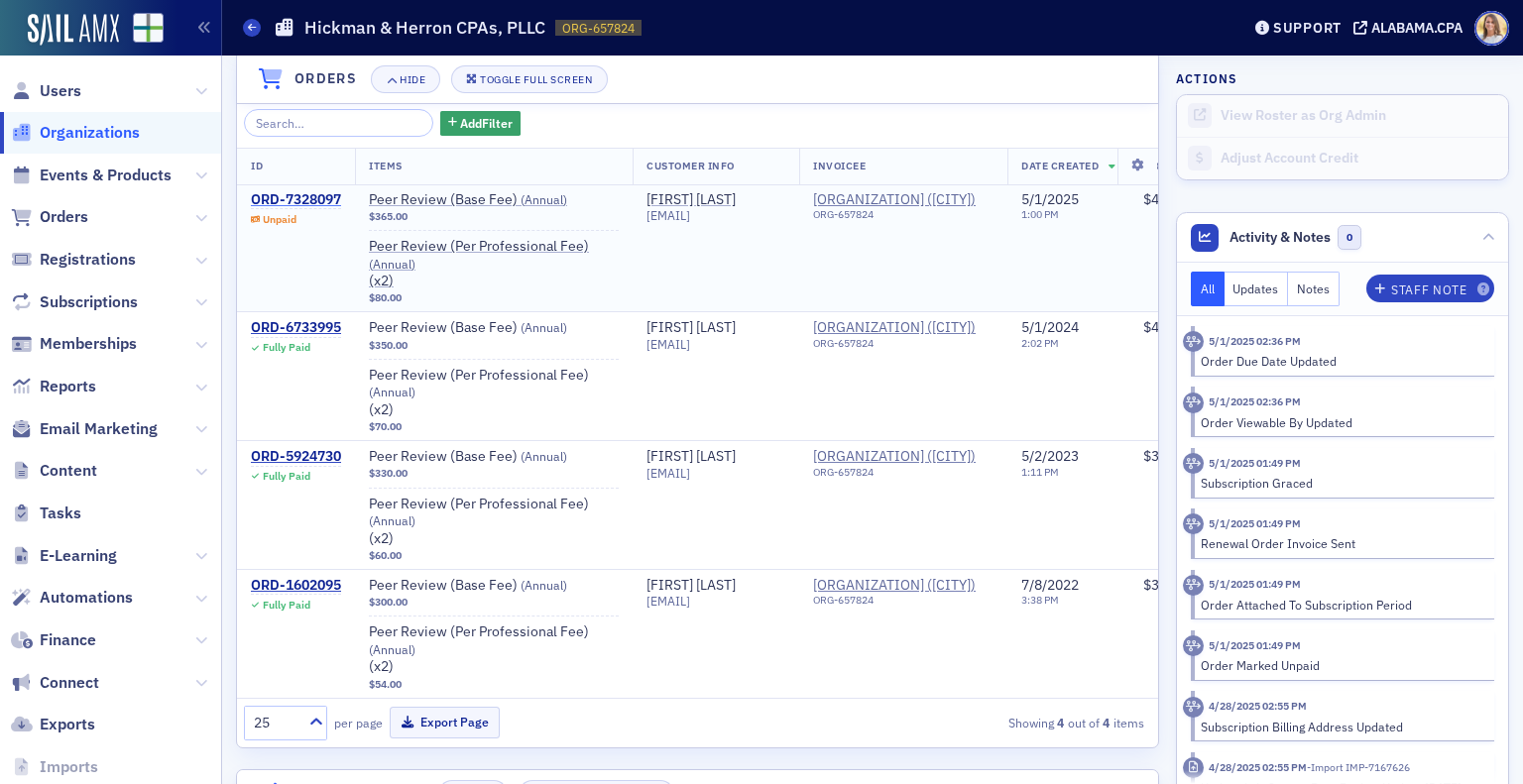 click on "ORD-7328097" 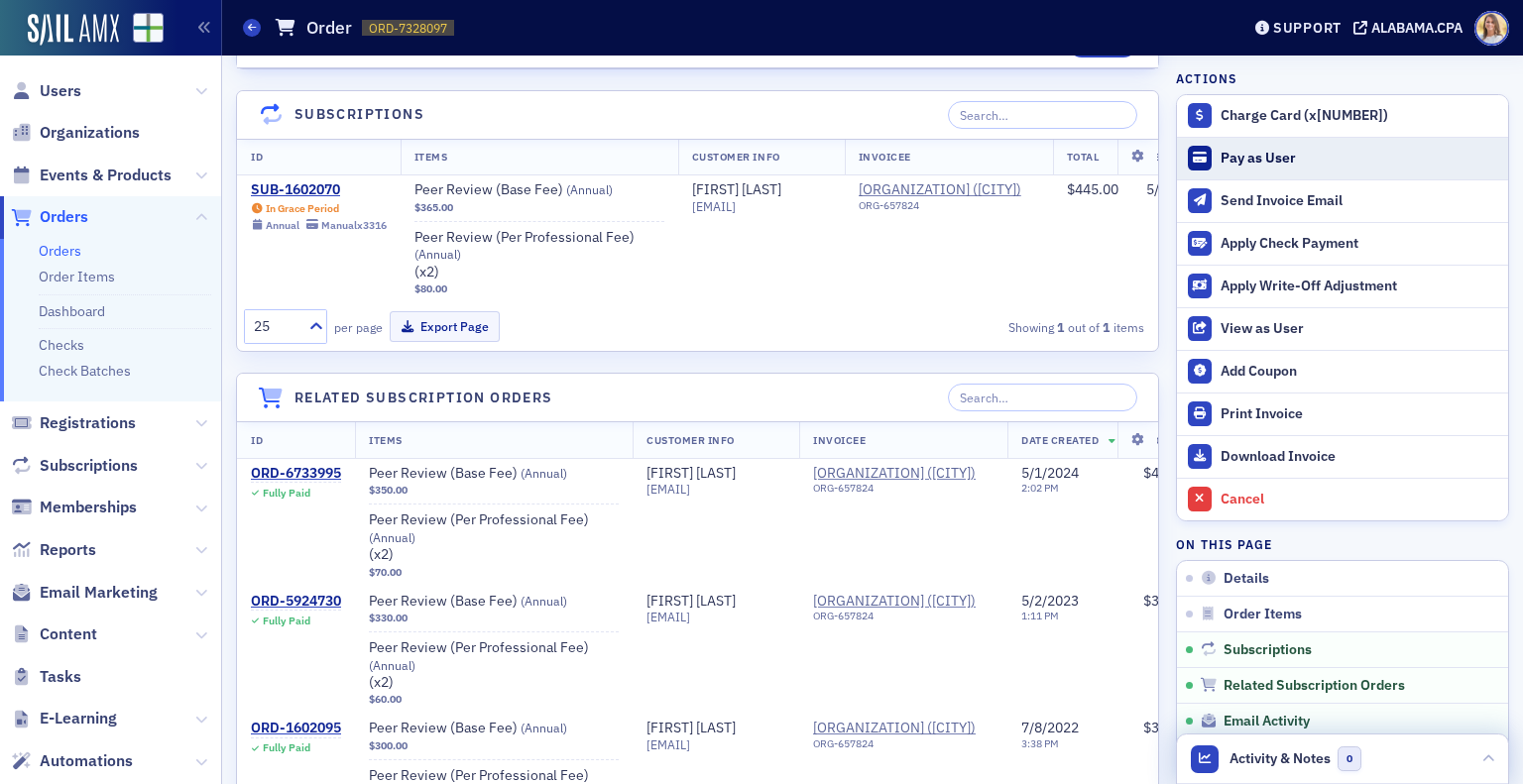 scroll, scrollTop: 1384, scrollLeft: 0, axis: vertical 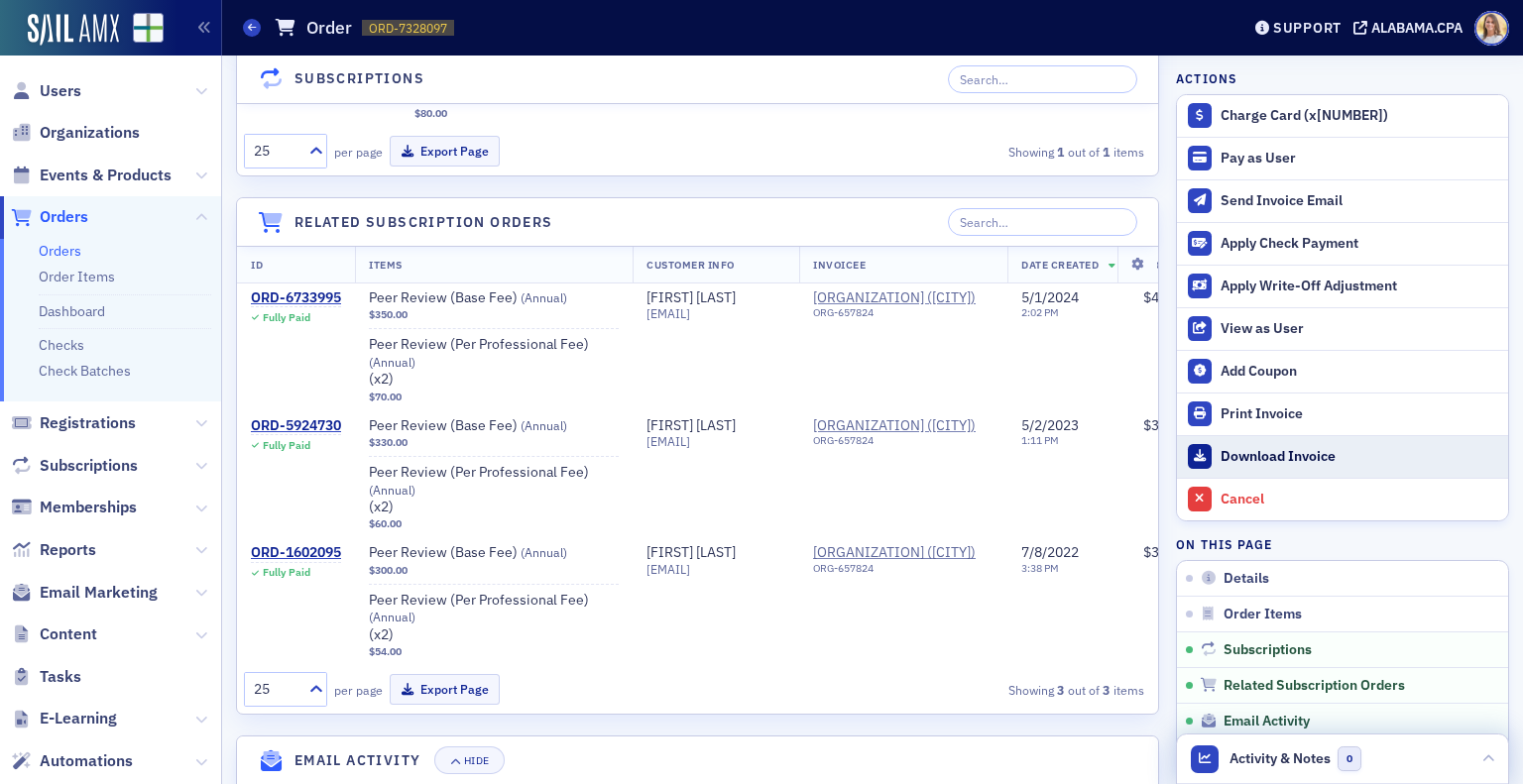 click on "Download Invoice" 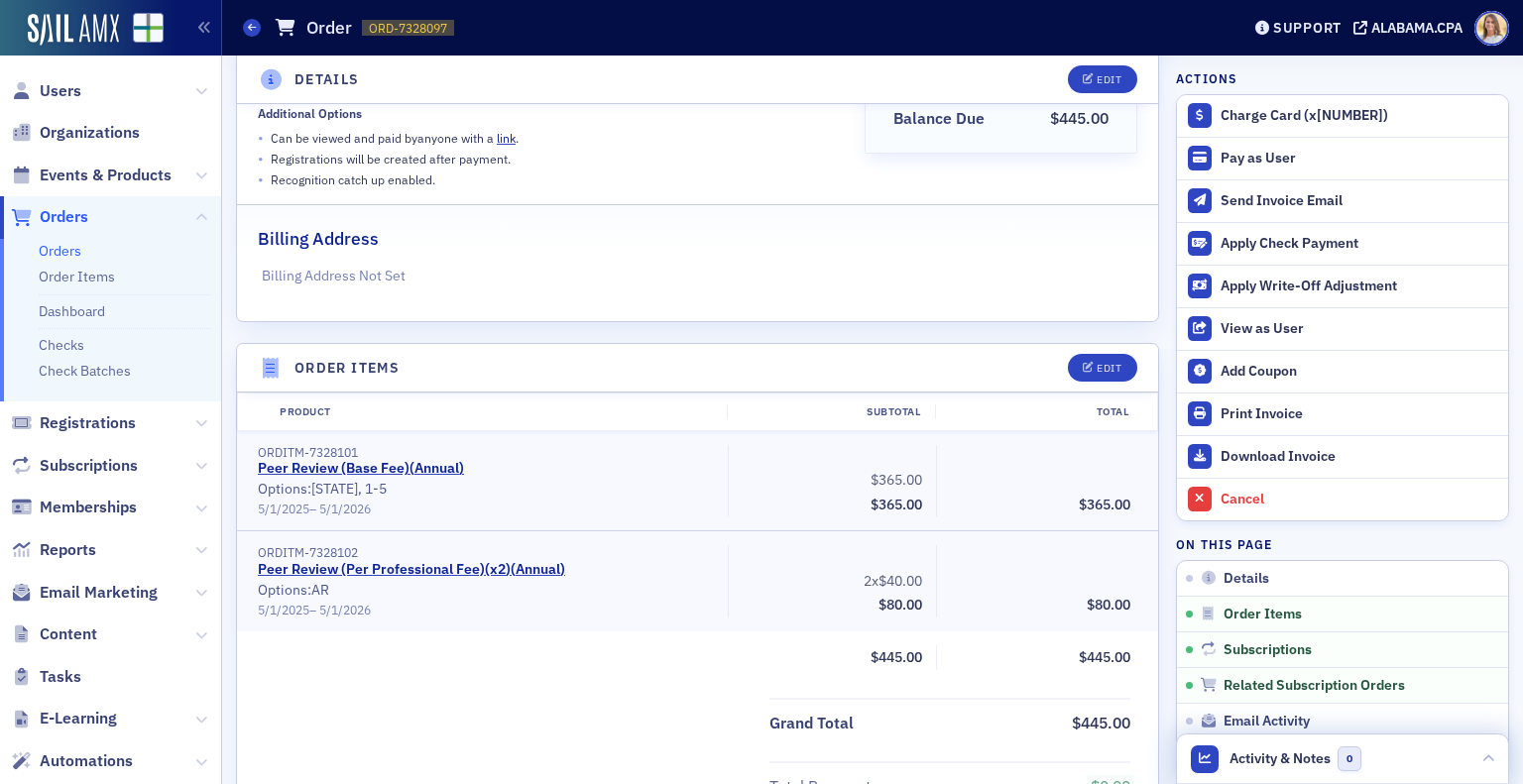 scroll, scrollTop: 0, scrollLeft: 0, axis: both 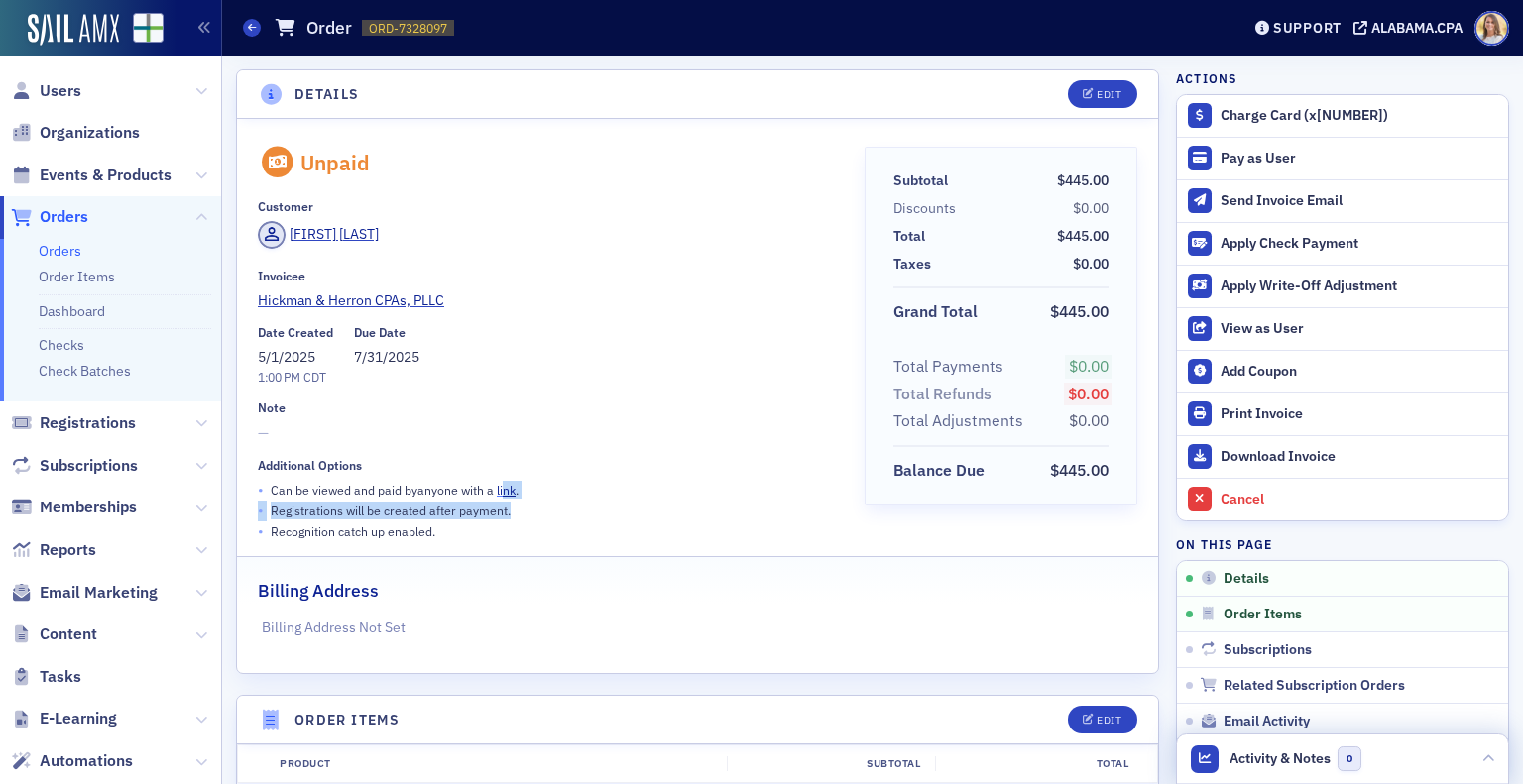 drag, startPoint x: 535, startPoint y: 504, endPoint x: 501, endPoint y: 495, distance: 35.171011 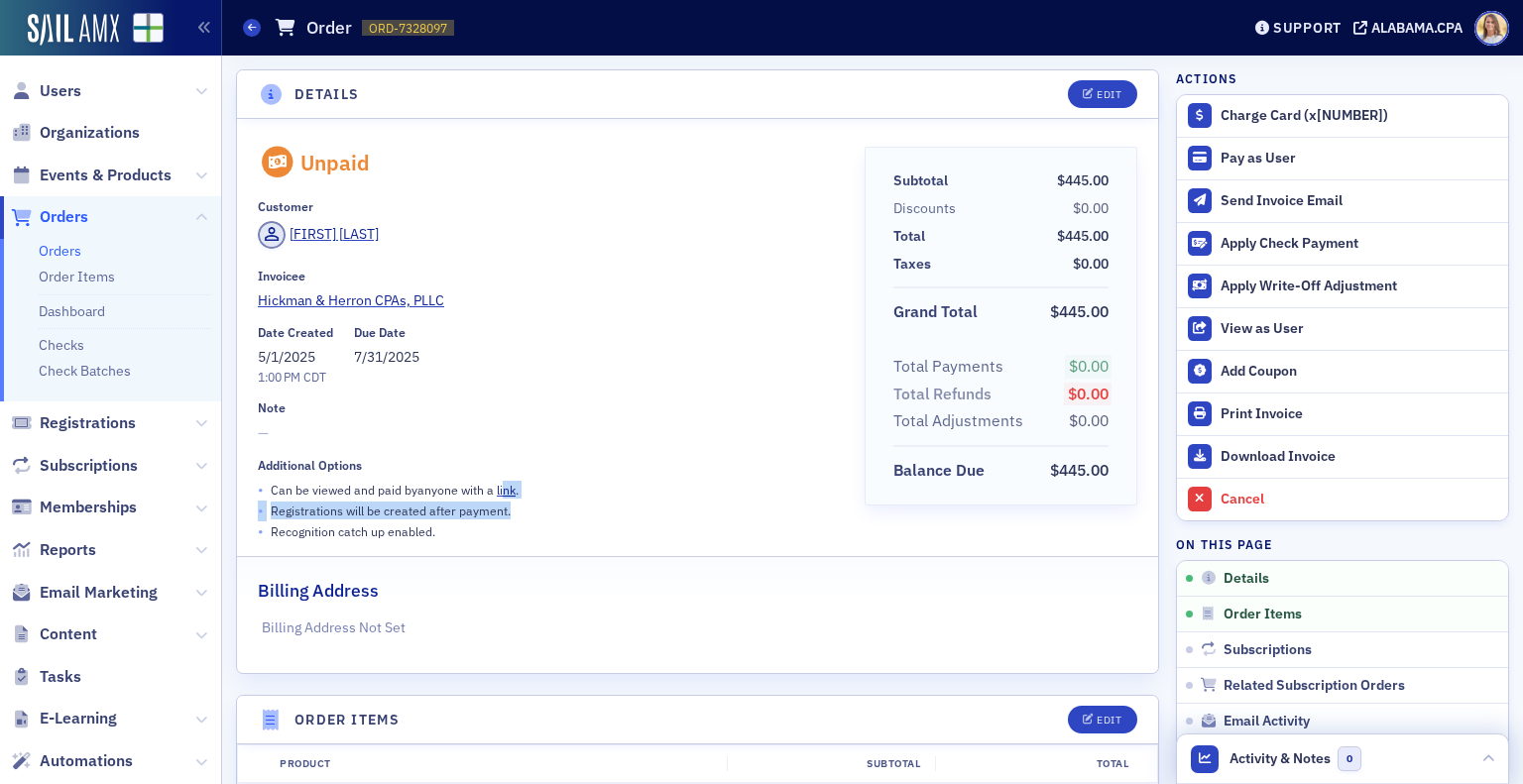 click on "• Can be viewed and paid by  anyone with a   link ." 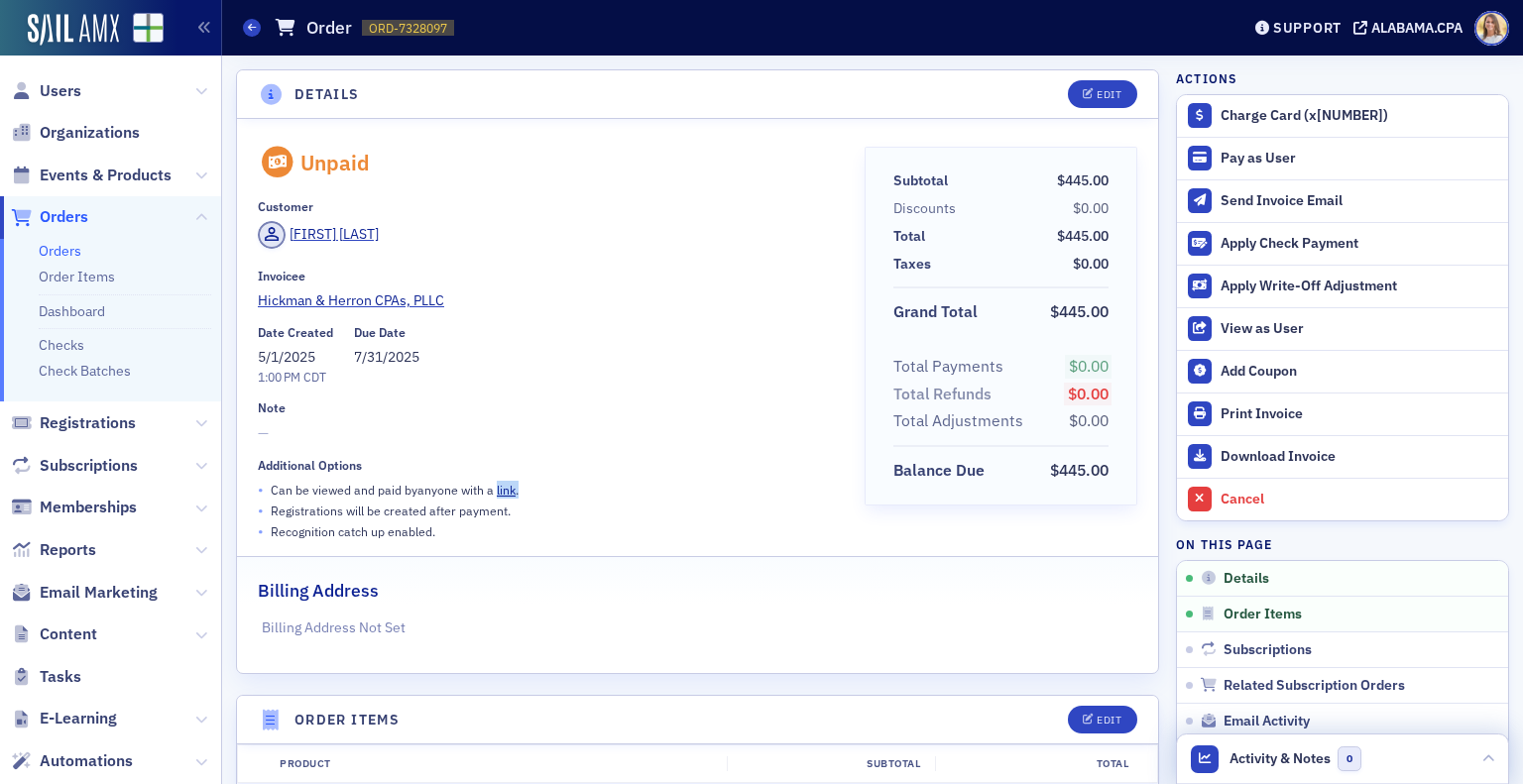 drag, startPoint x: 559, startPoint y: 483, endPoint x: 495, endPoint y: 487, distance: 64.12488 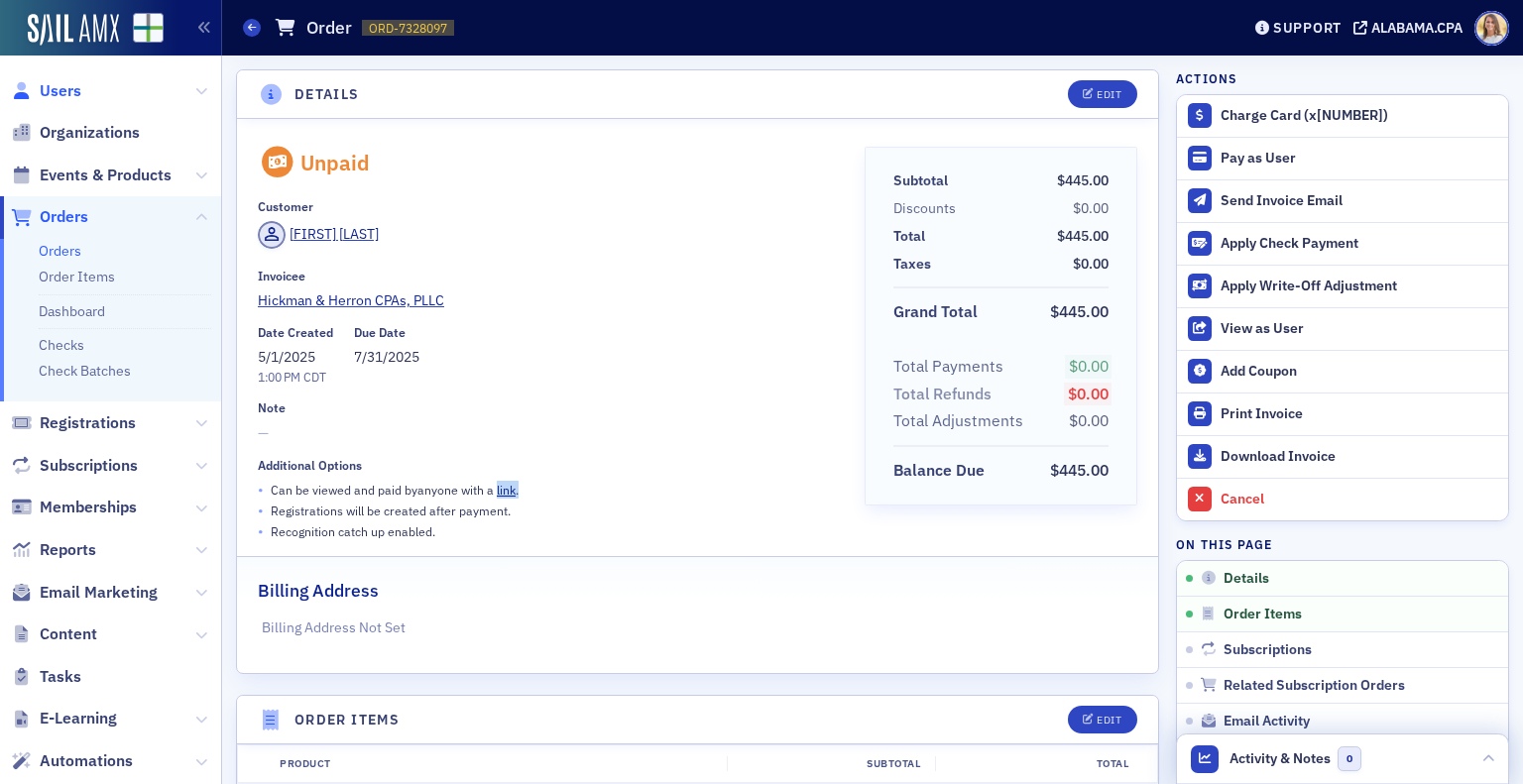 click on "Users" 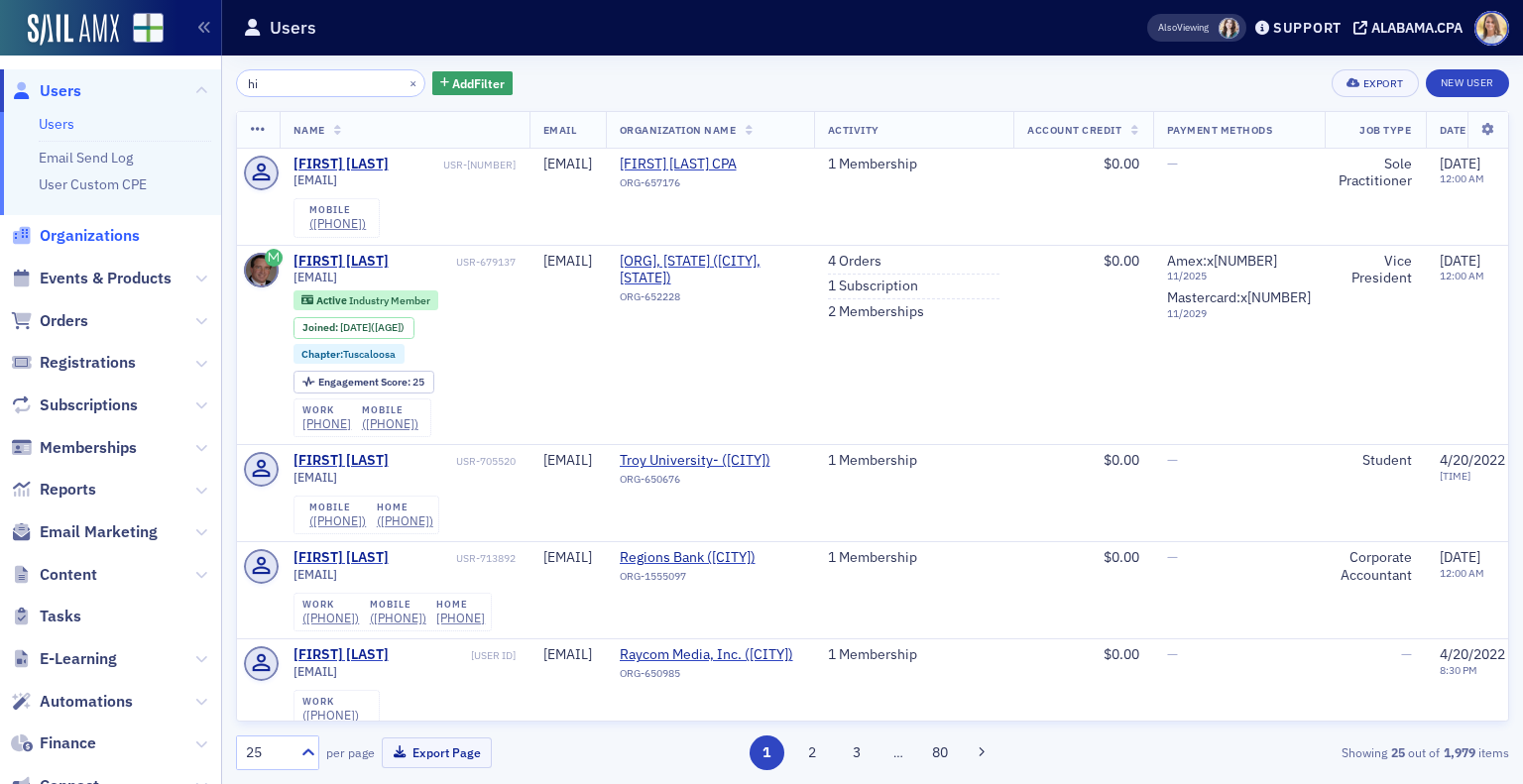 click on "Organizations" 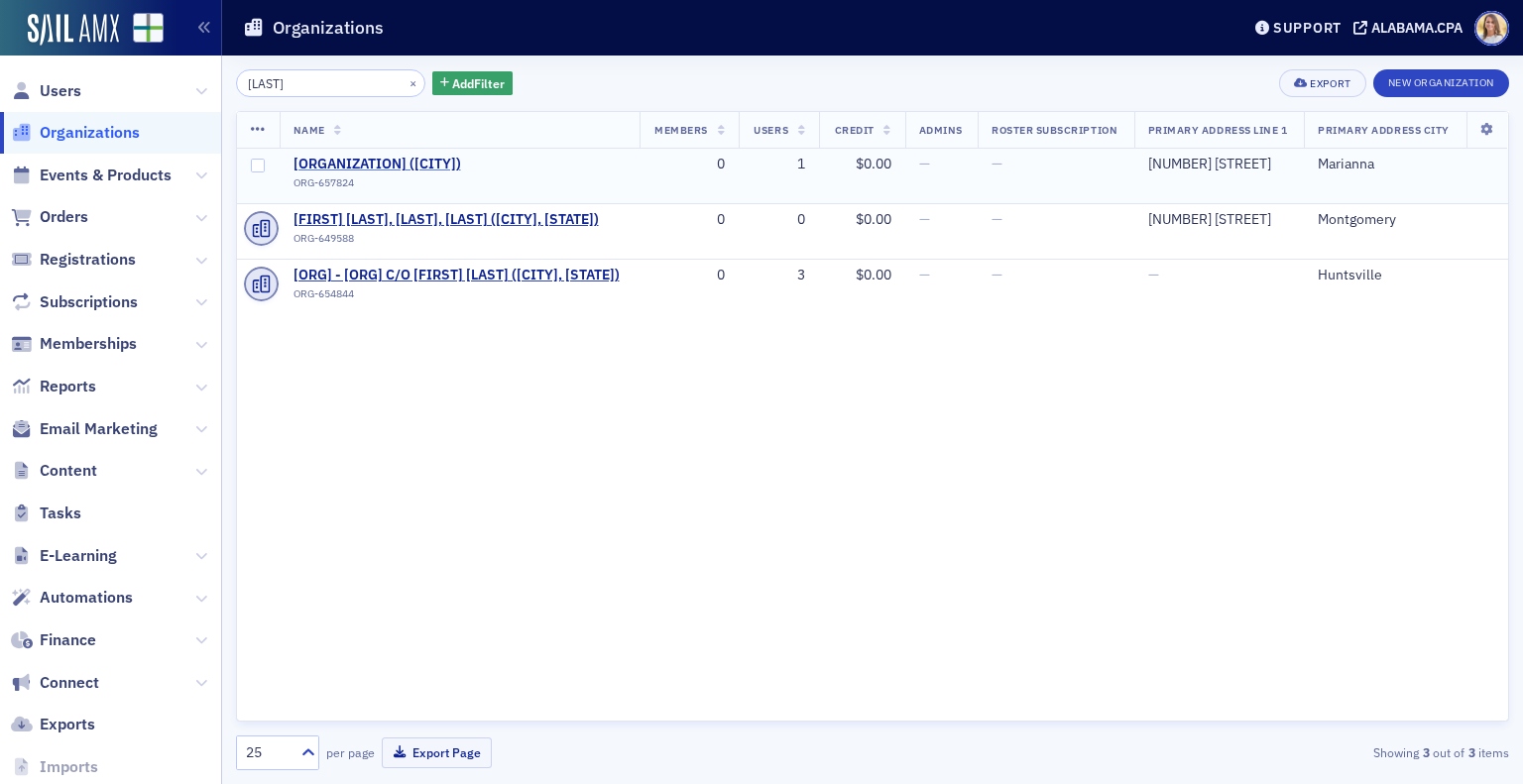 click on "Hickman & Herron CPAs, PLLC (Marianna, AR)" 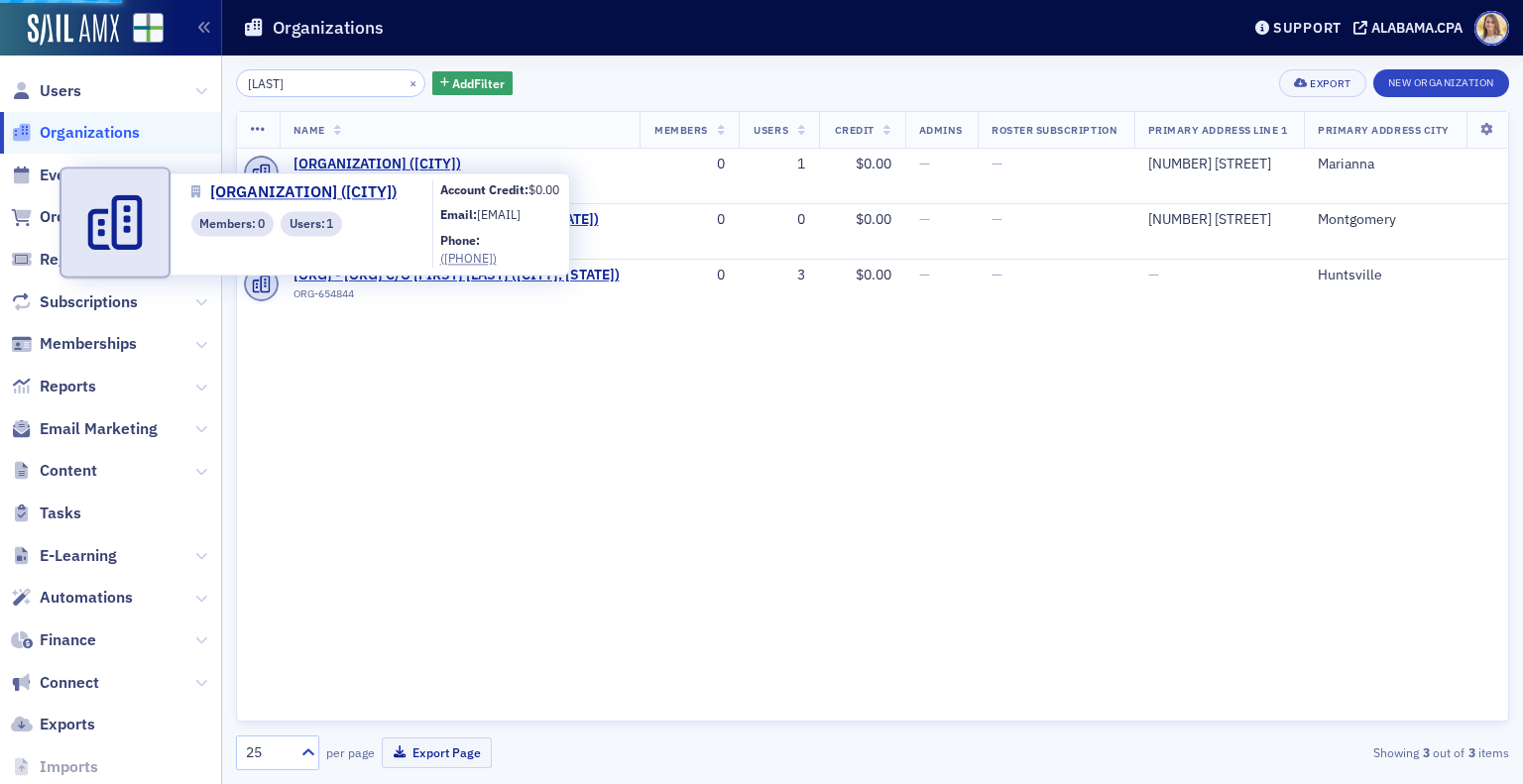 select on "US" 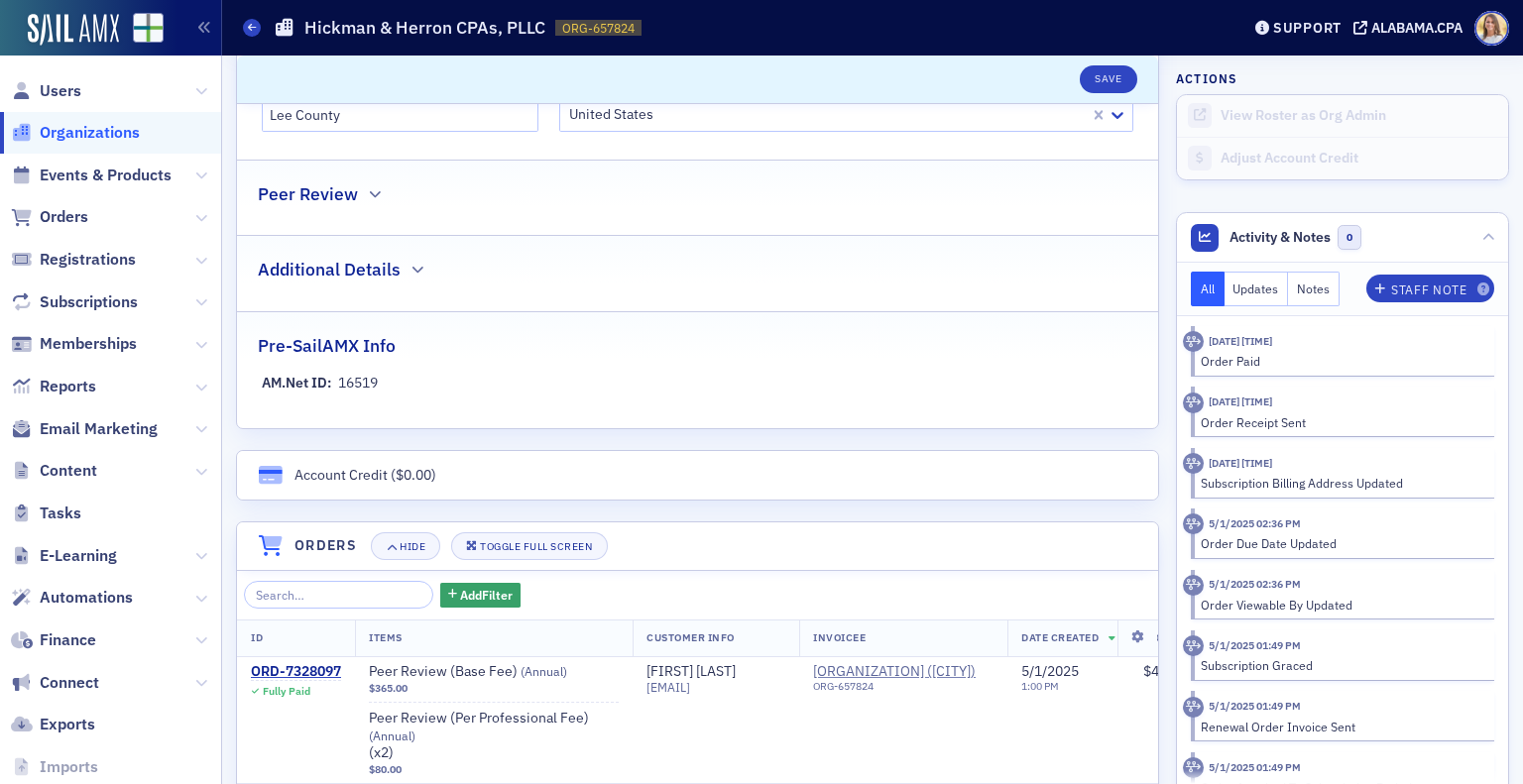 scroll, scrollTop: 1041, scrollLeft: 0, axis: vertical 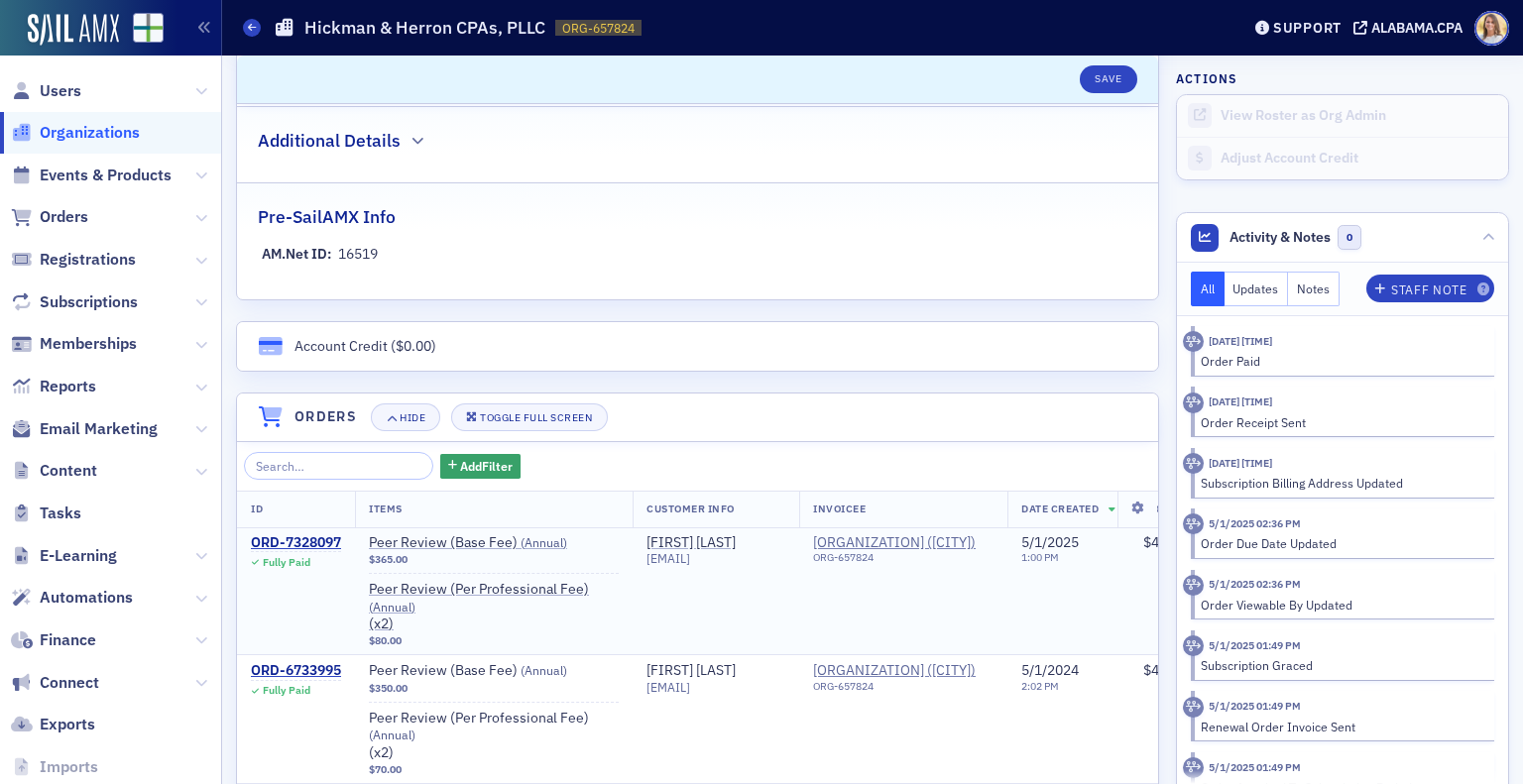 click on "Sherry Hickman sherryhickmancpa@cgcpas.net" 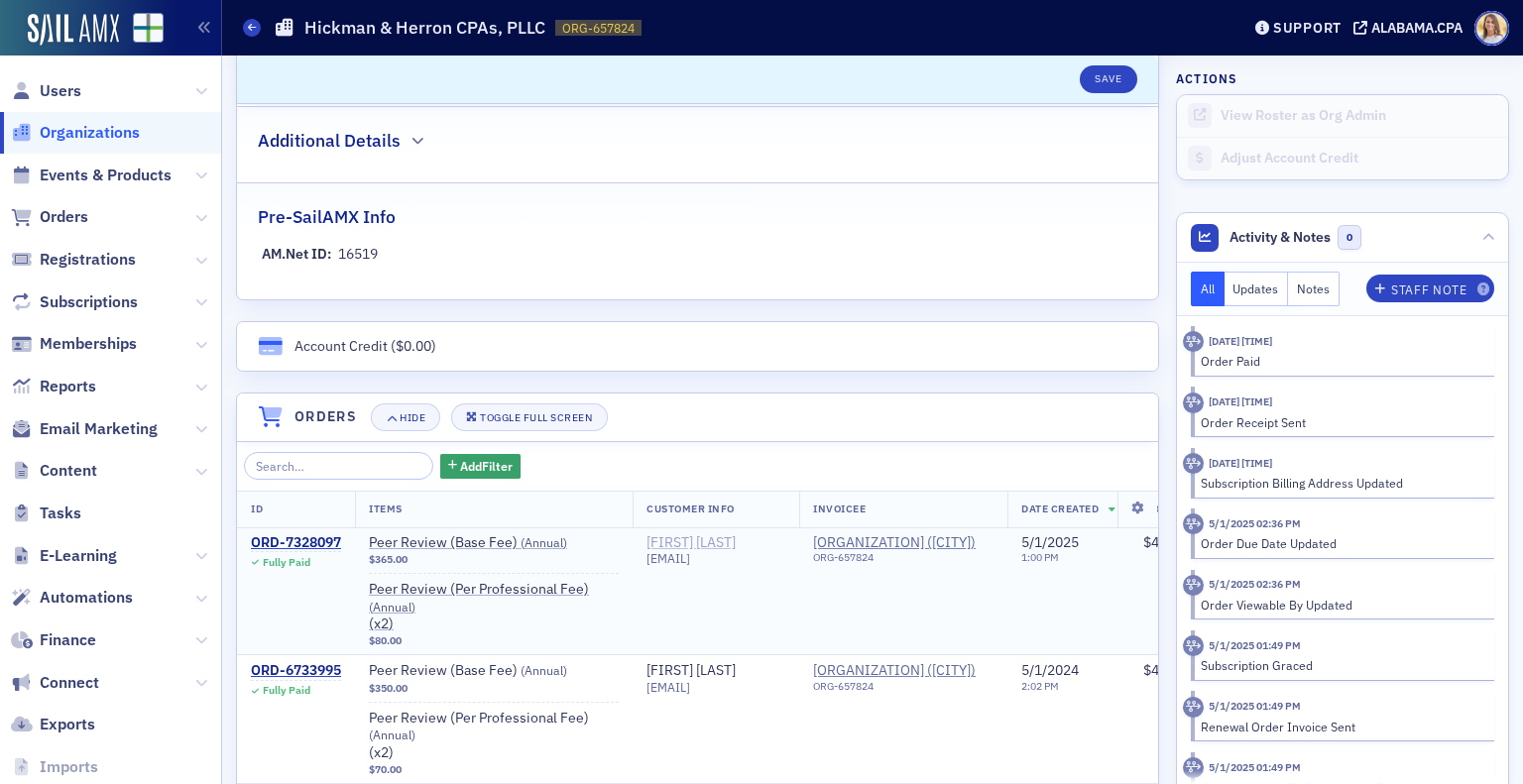 click on "Sherry Hickman" 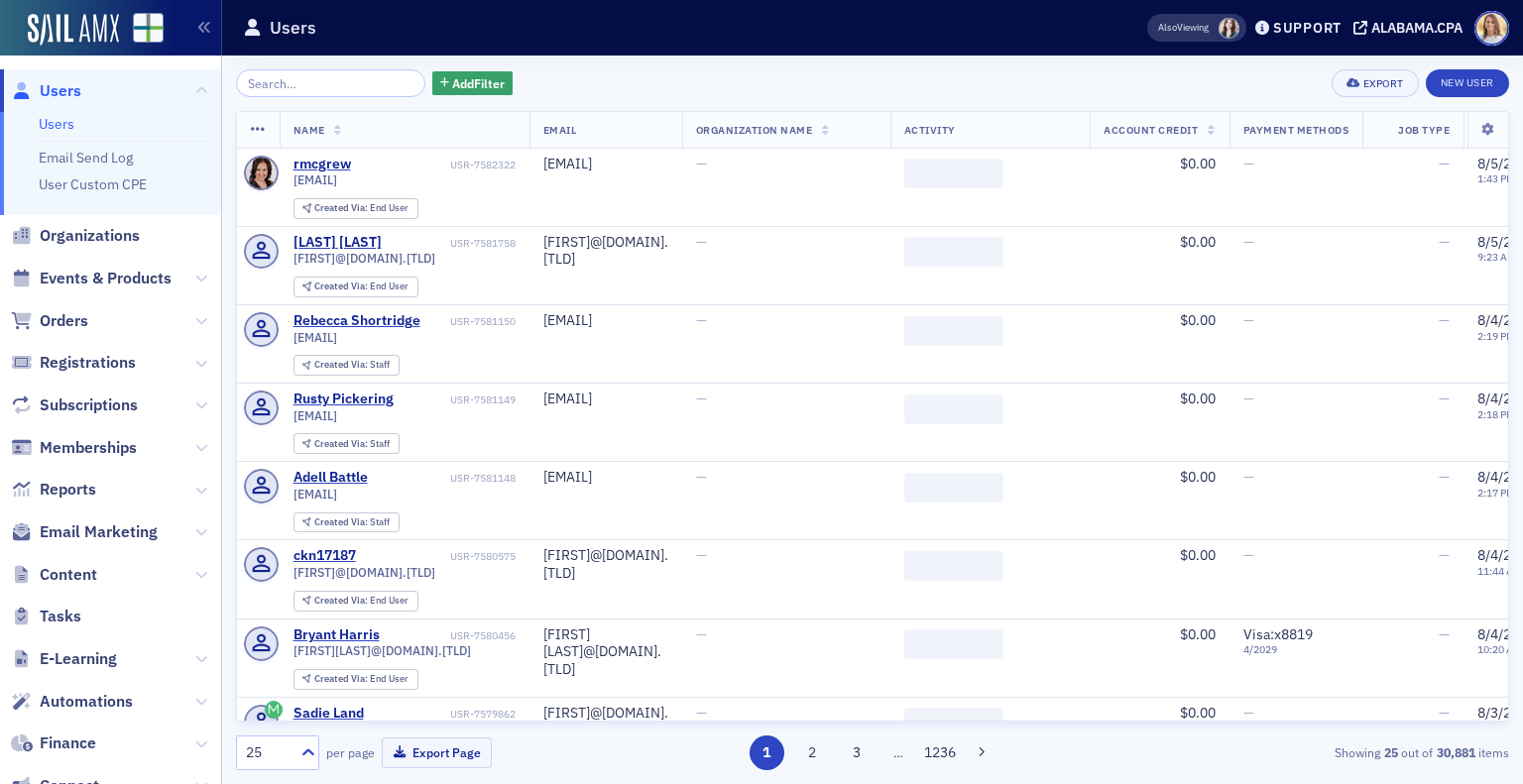 scroll, scrollTop: 0, scrollLeft: 0, axis: both 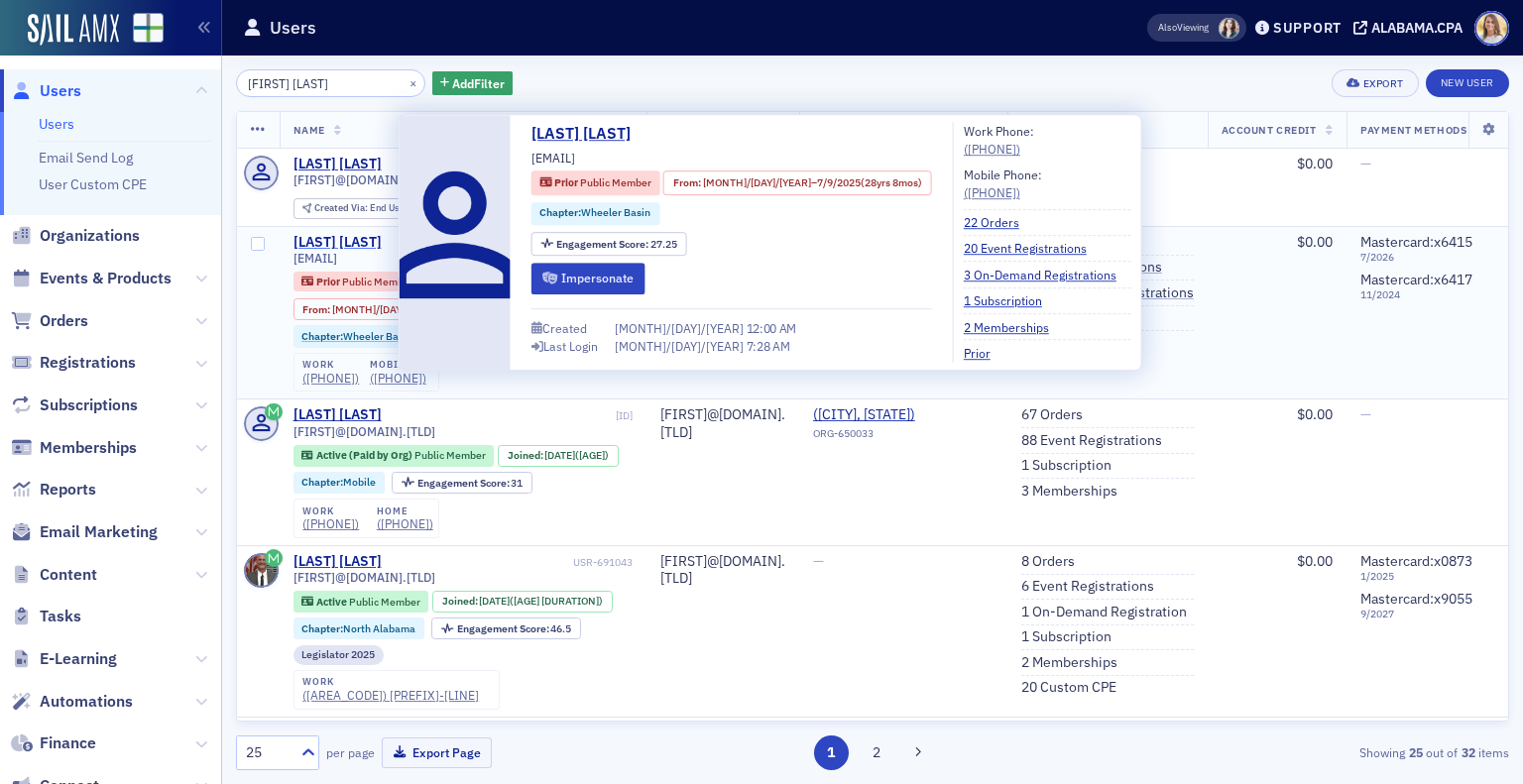 type on "[FIRST] [LAST]" 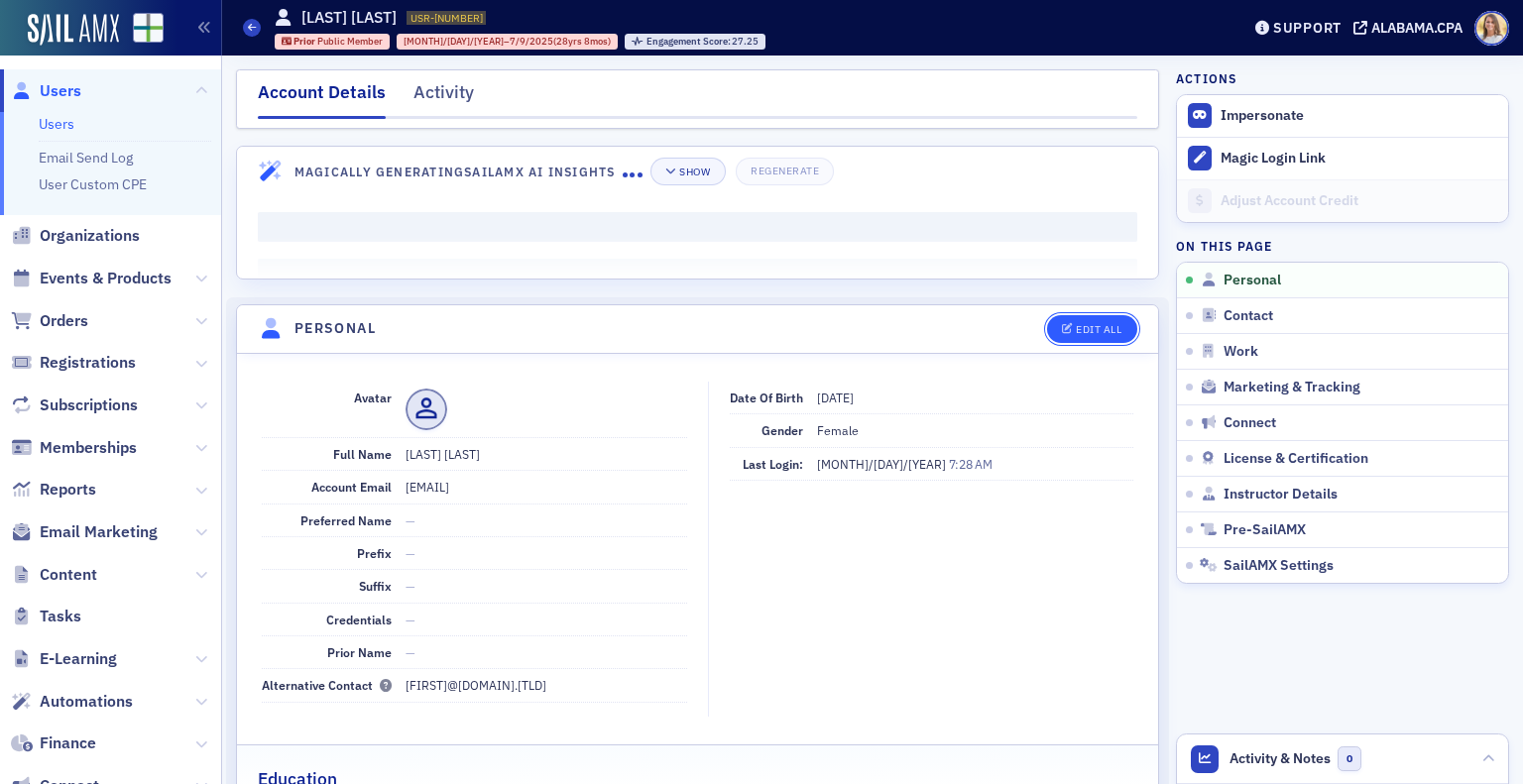 click on "Edit All" 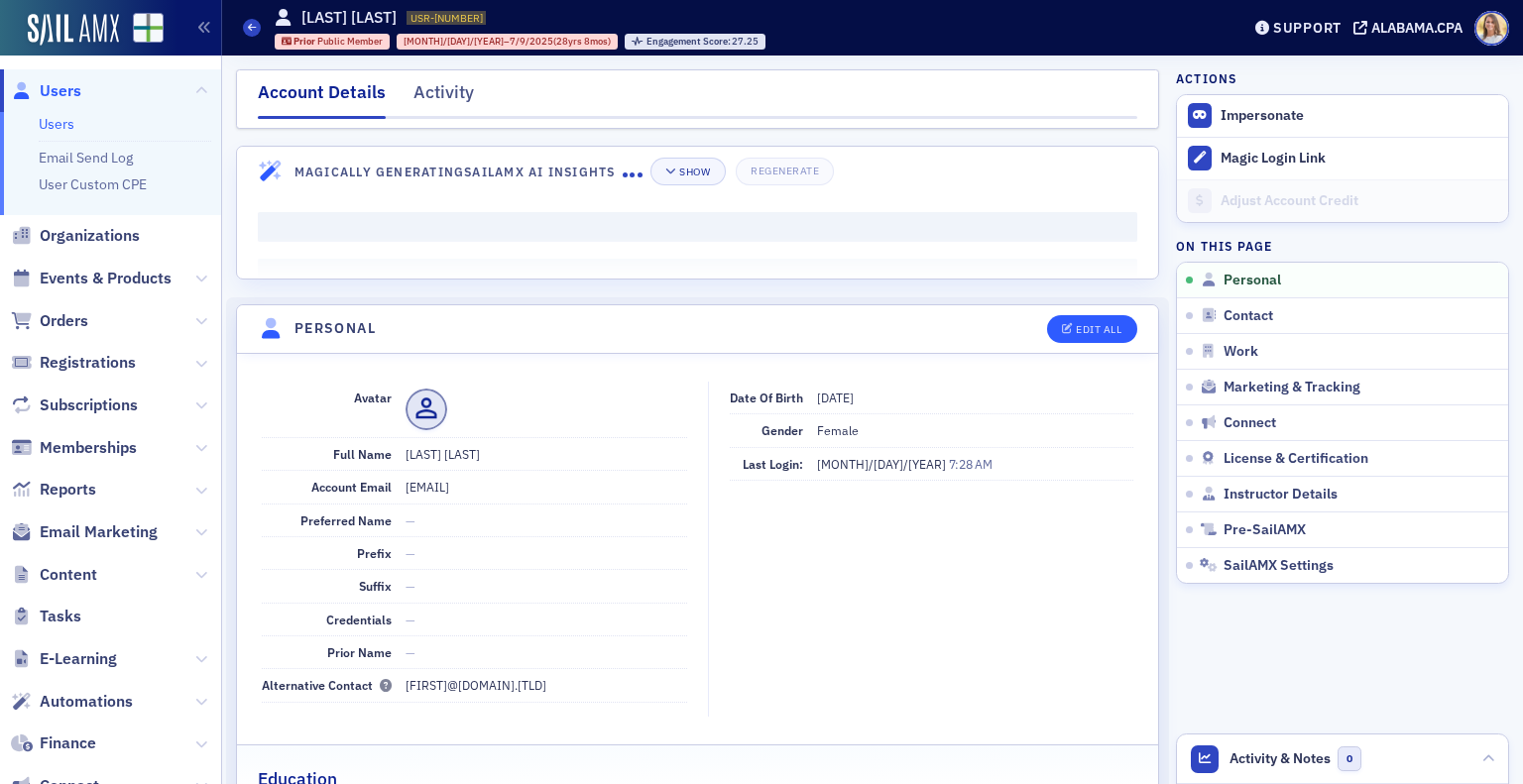 select on "US" 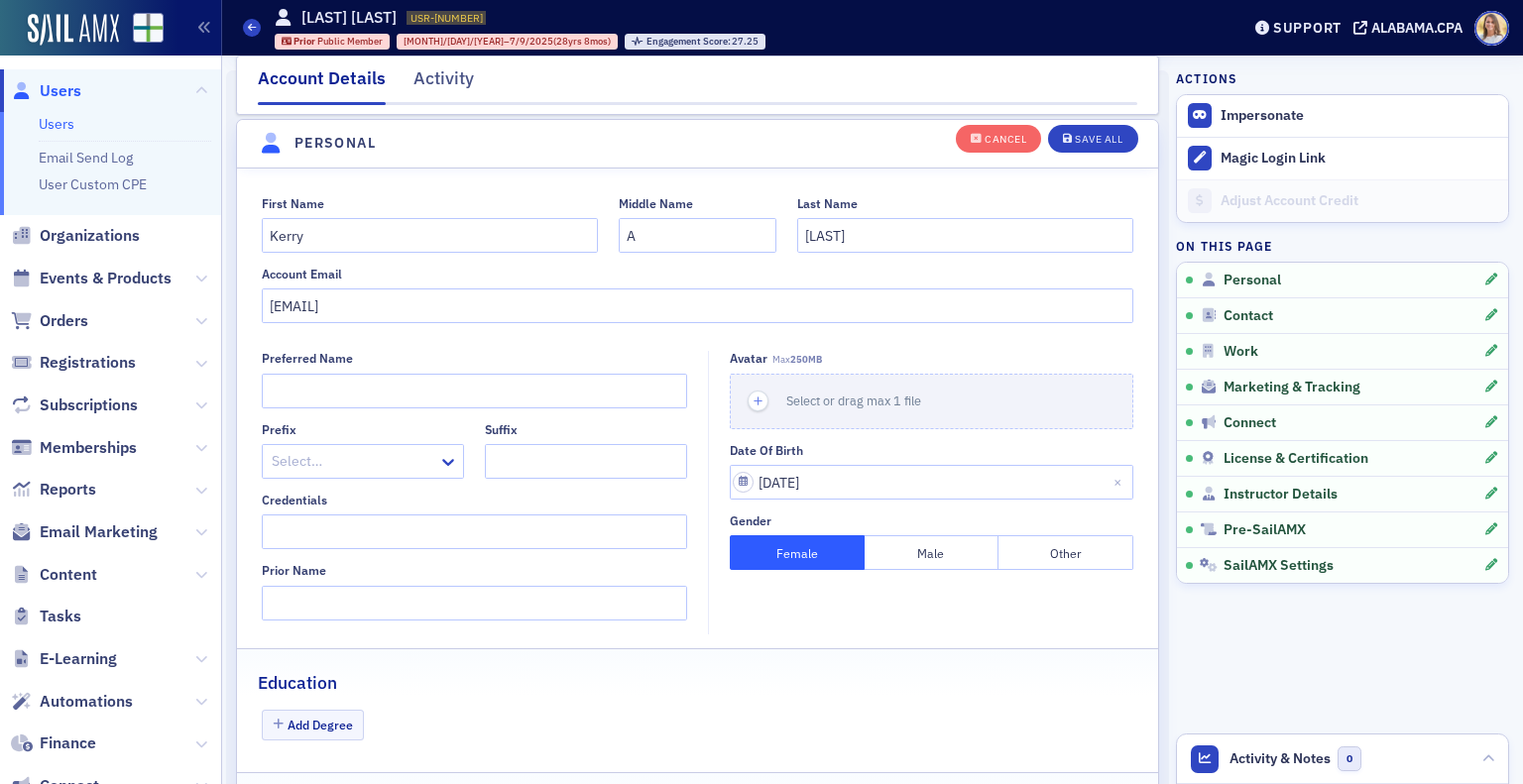 scroll, scrollTop: 230, scrollLeft: 0, axis: vertical 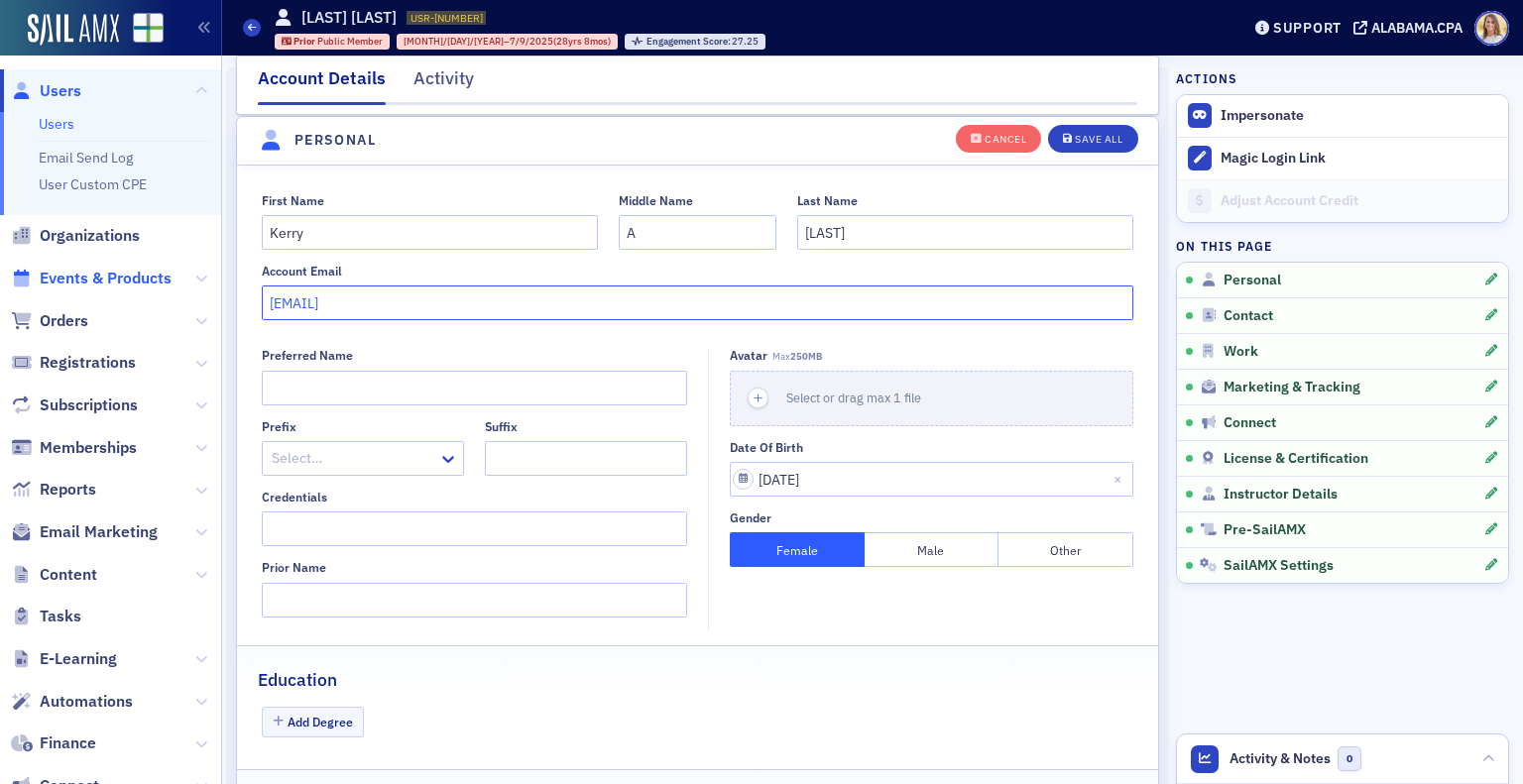 drag, startPoint x: 509, startPoint y: 311, endPoint x: 160, endPoint y: 280, distance: 350.37409 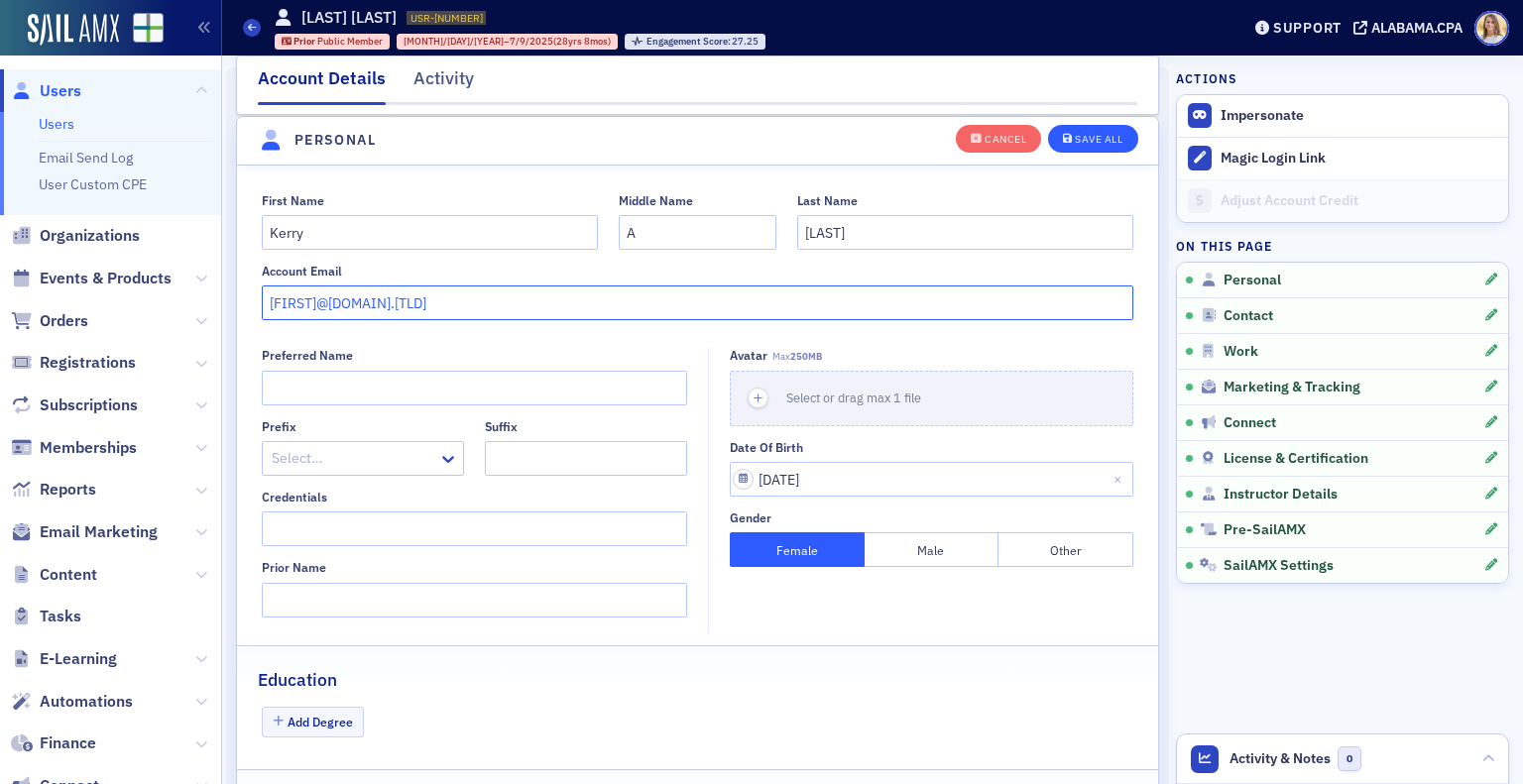 type on "[FIRST]@[DOMAIN].[TLD]" 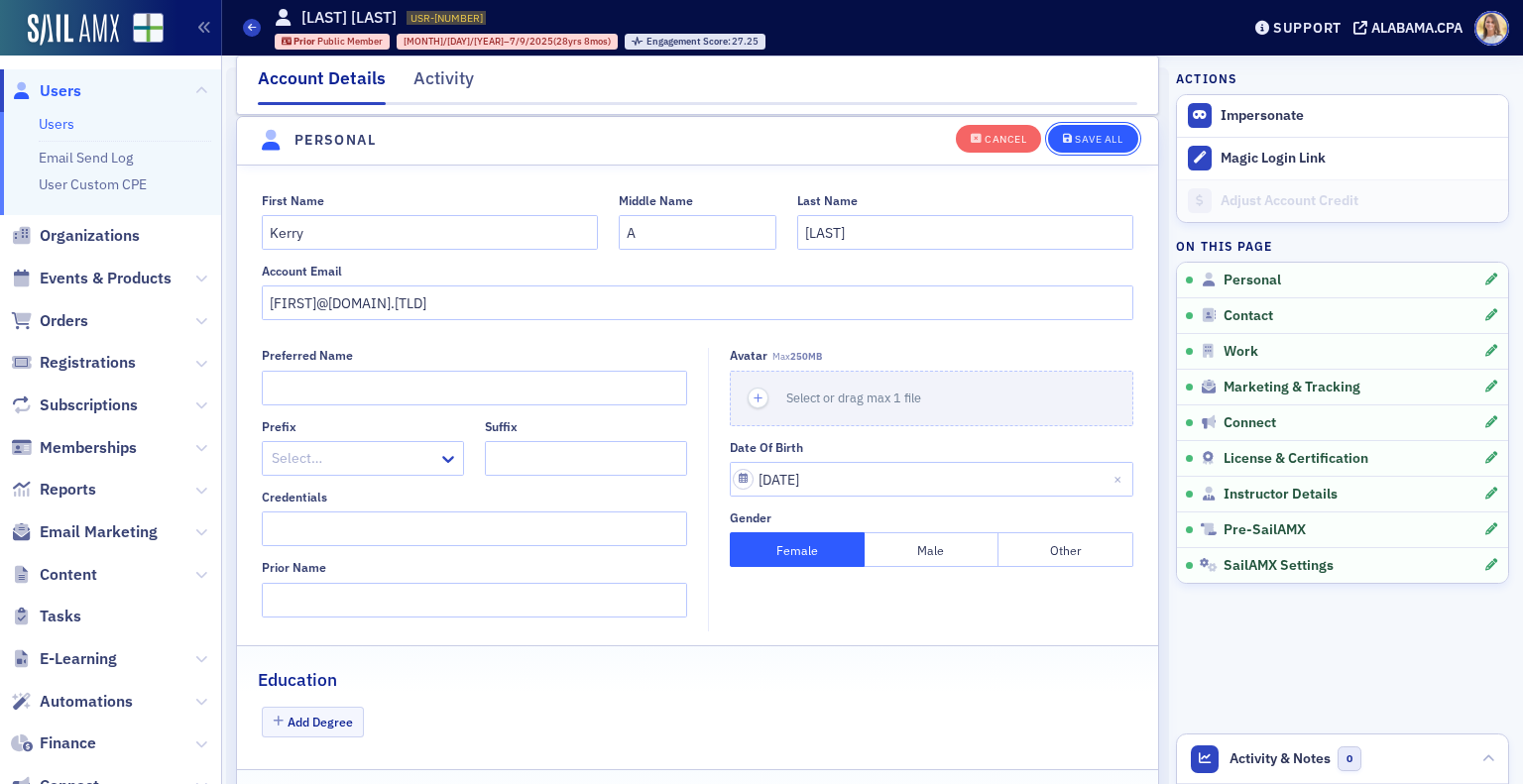click on "Save All" 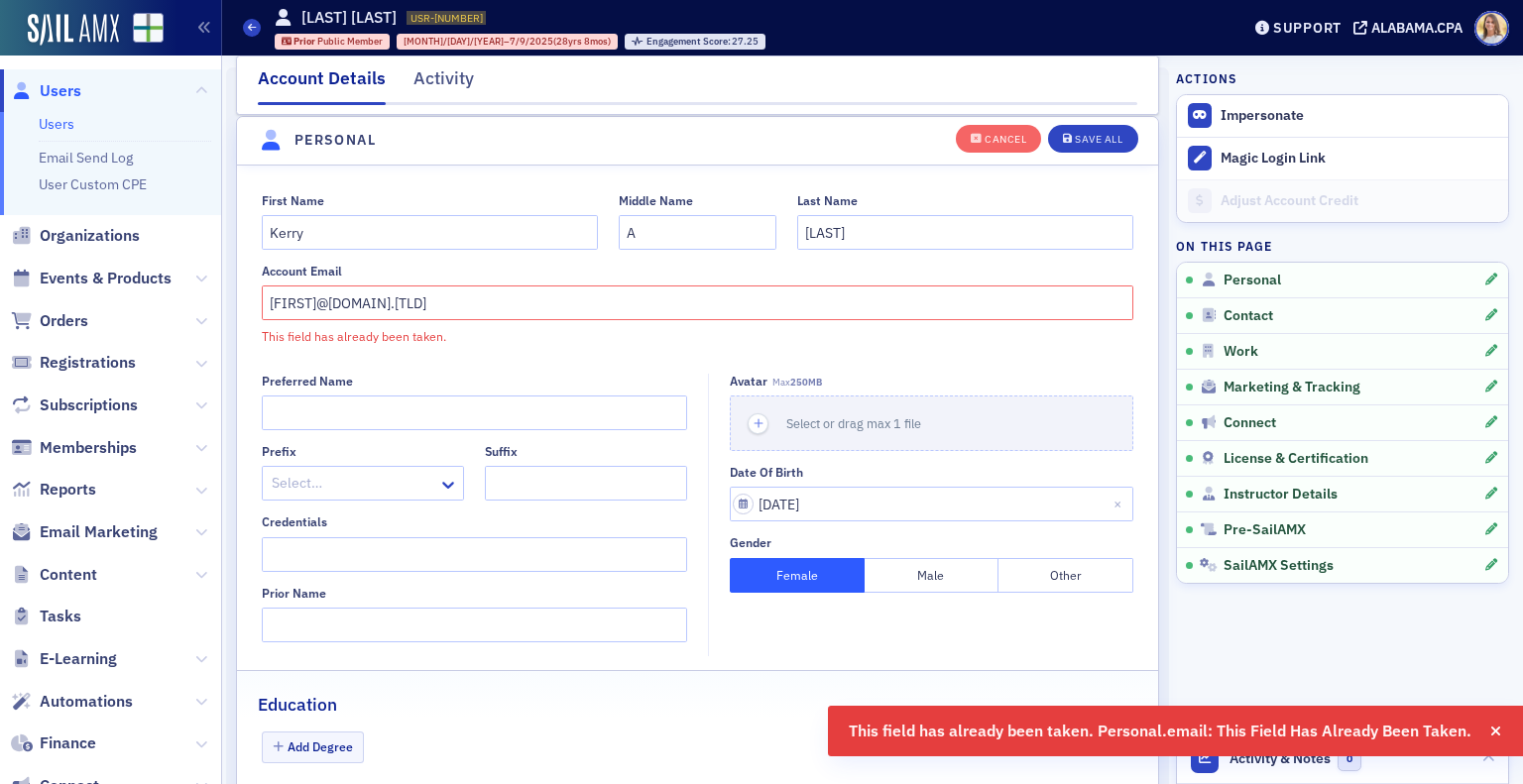 click on "Users" 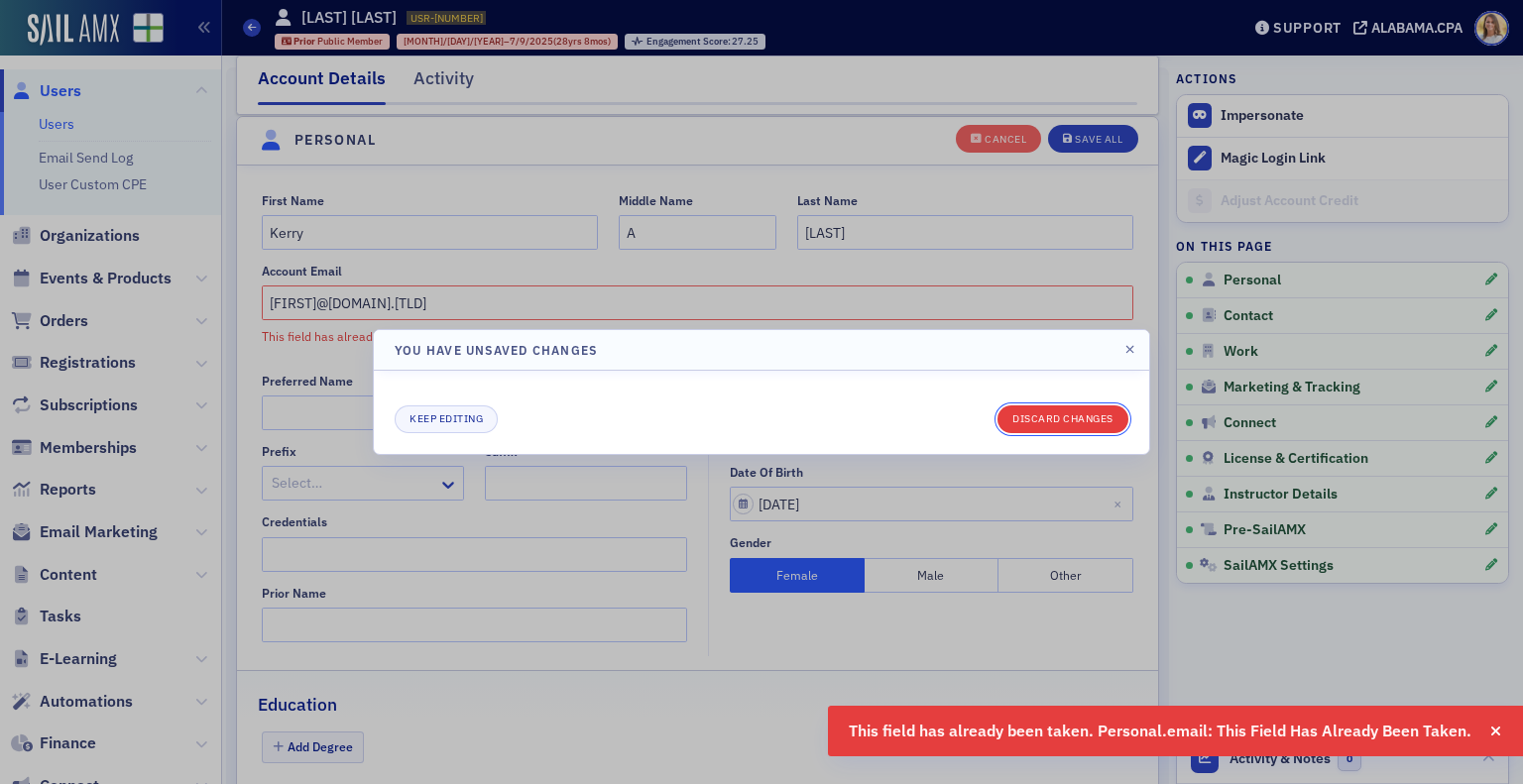 click on "Discard changes" at bounding box center [1063, 419] 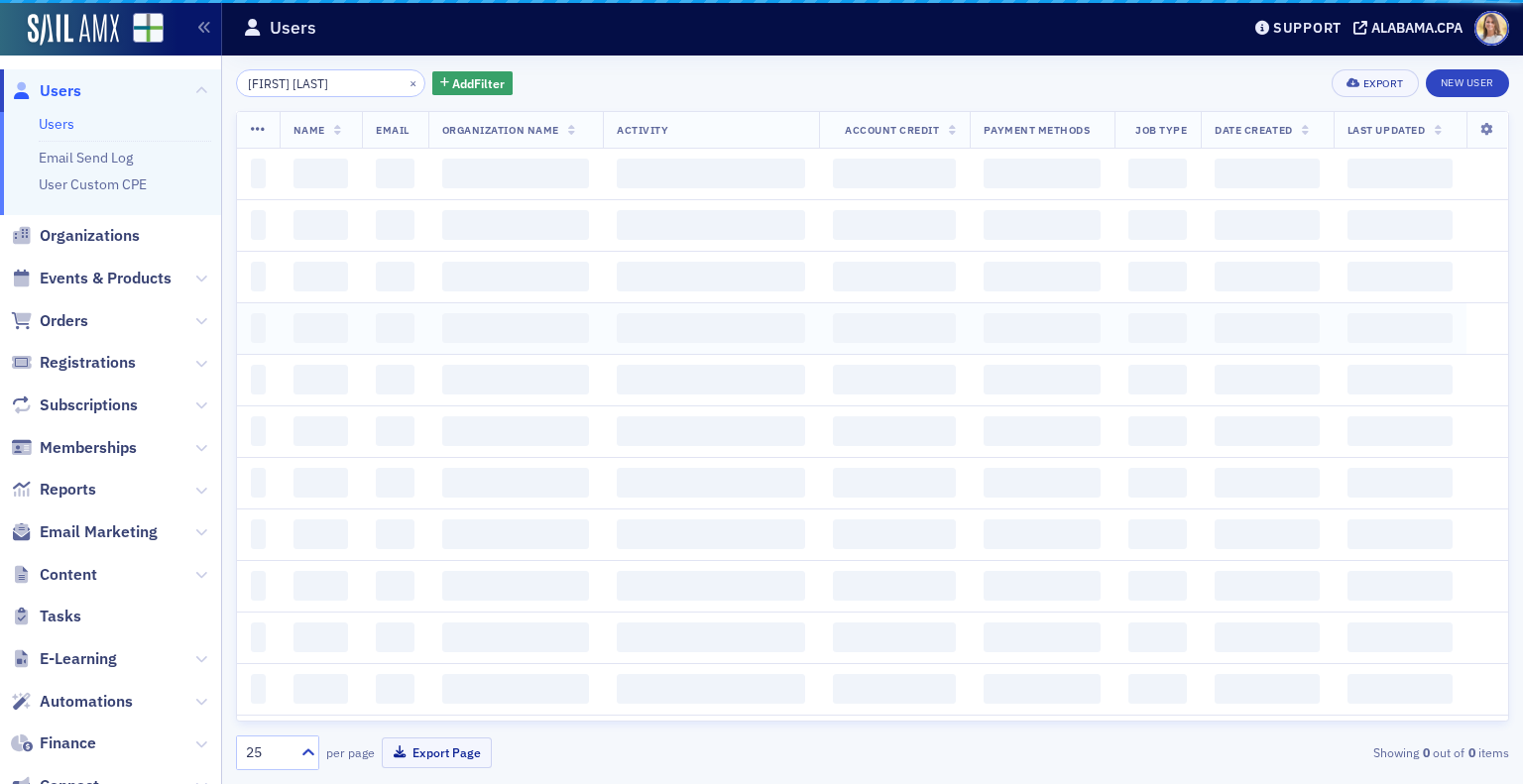 scroll, scrollTop: 0, scrollLeft: 0, axis: both 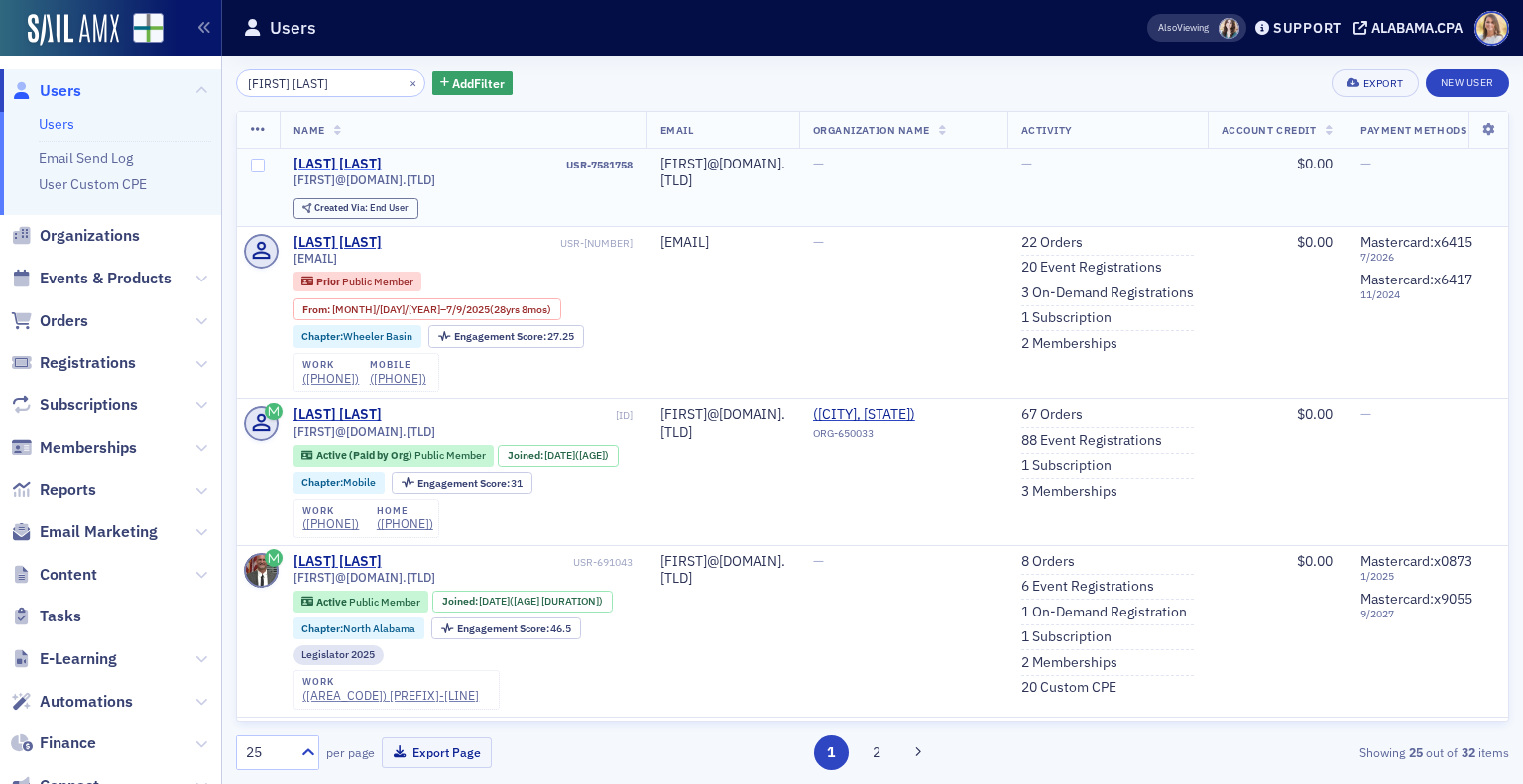 click on "[LAST] [LAST]" 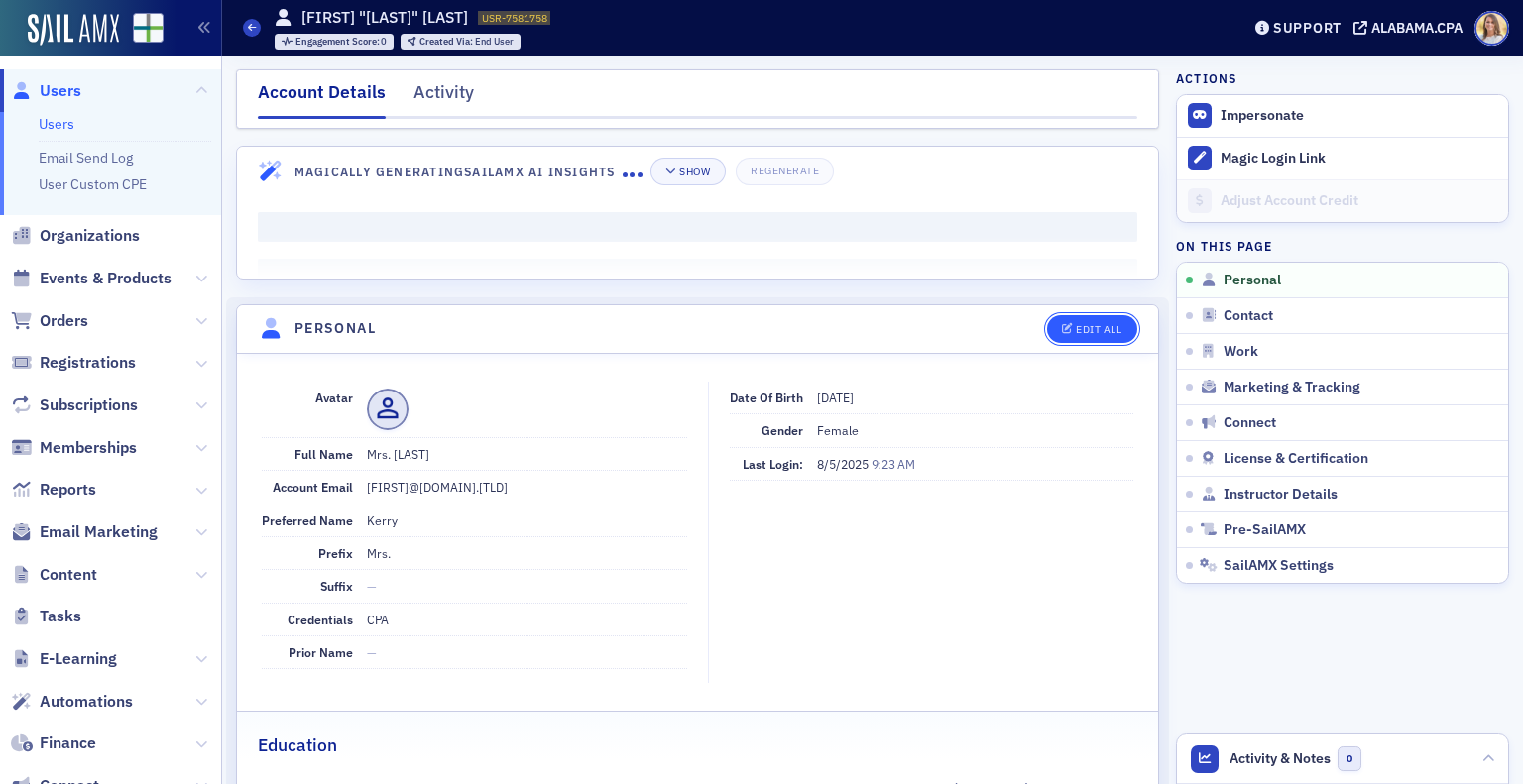 click on "Edit All" 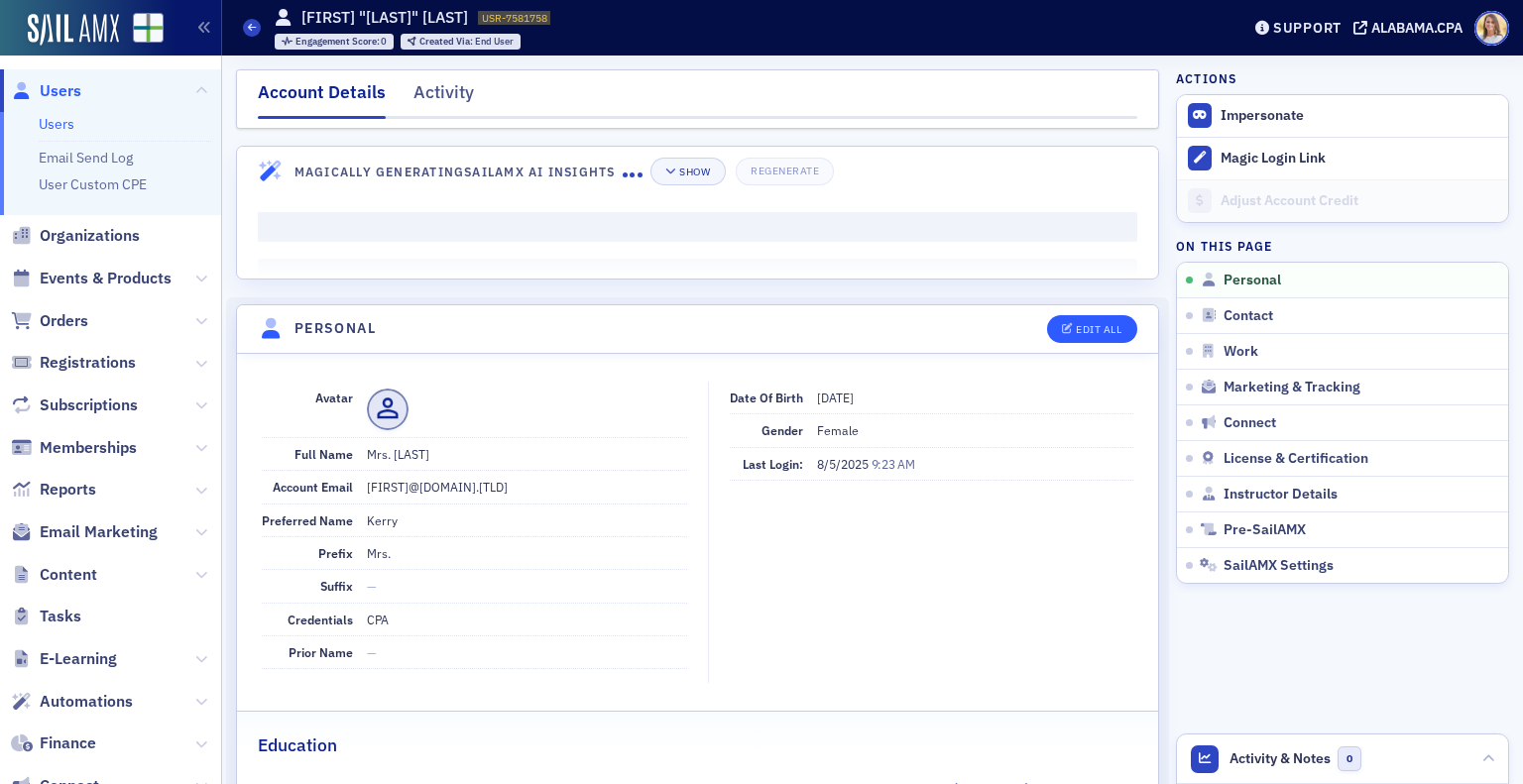 select on "US" 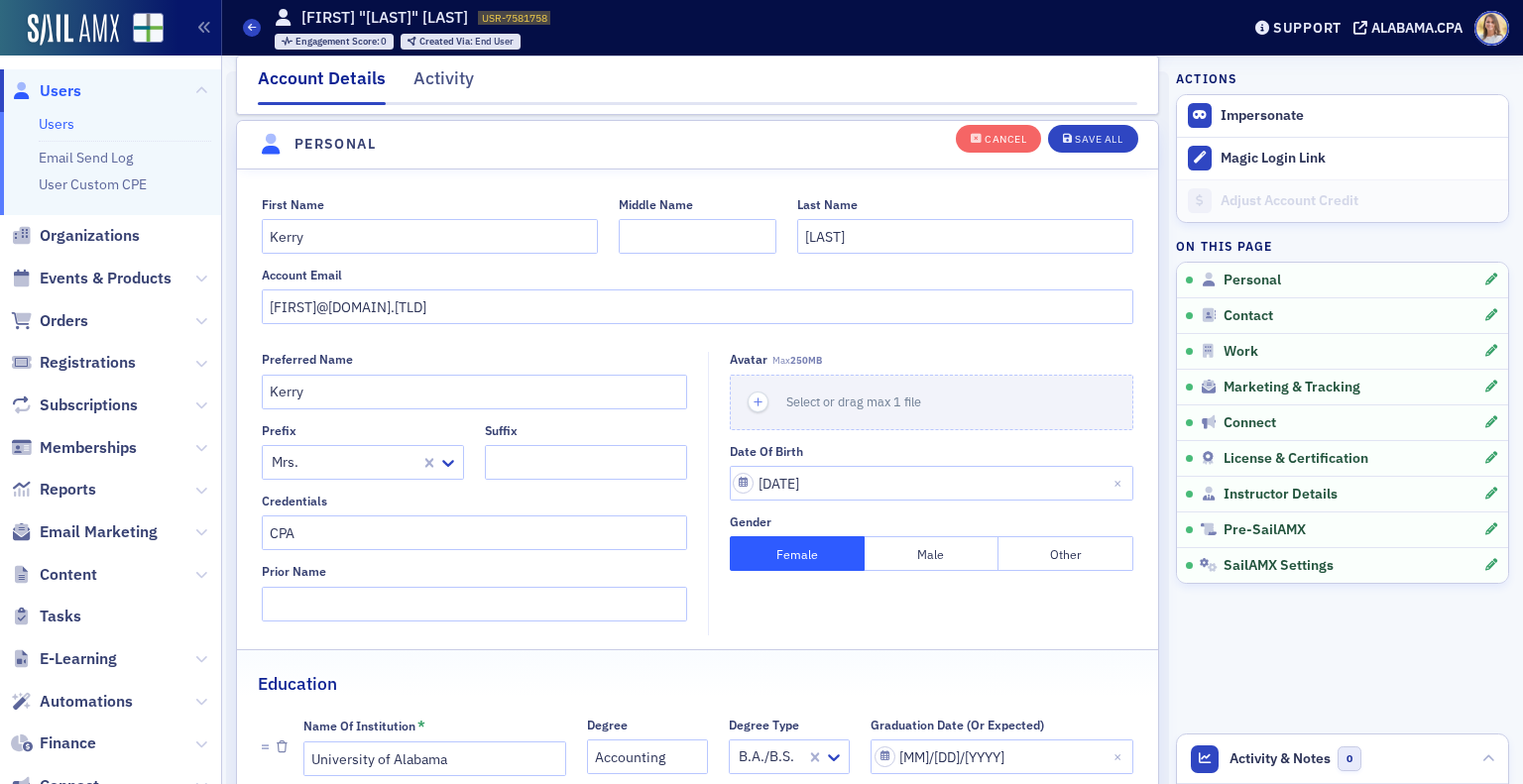 scroll, scrollTop: 230, scrollLeft: 0, axis: vertical 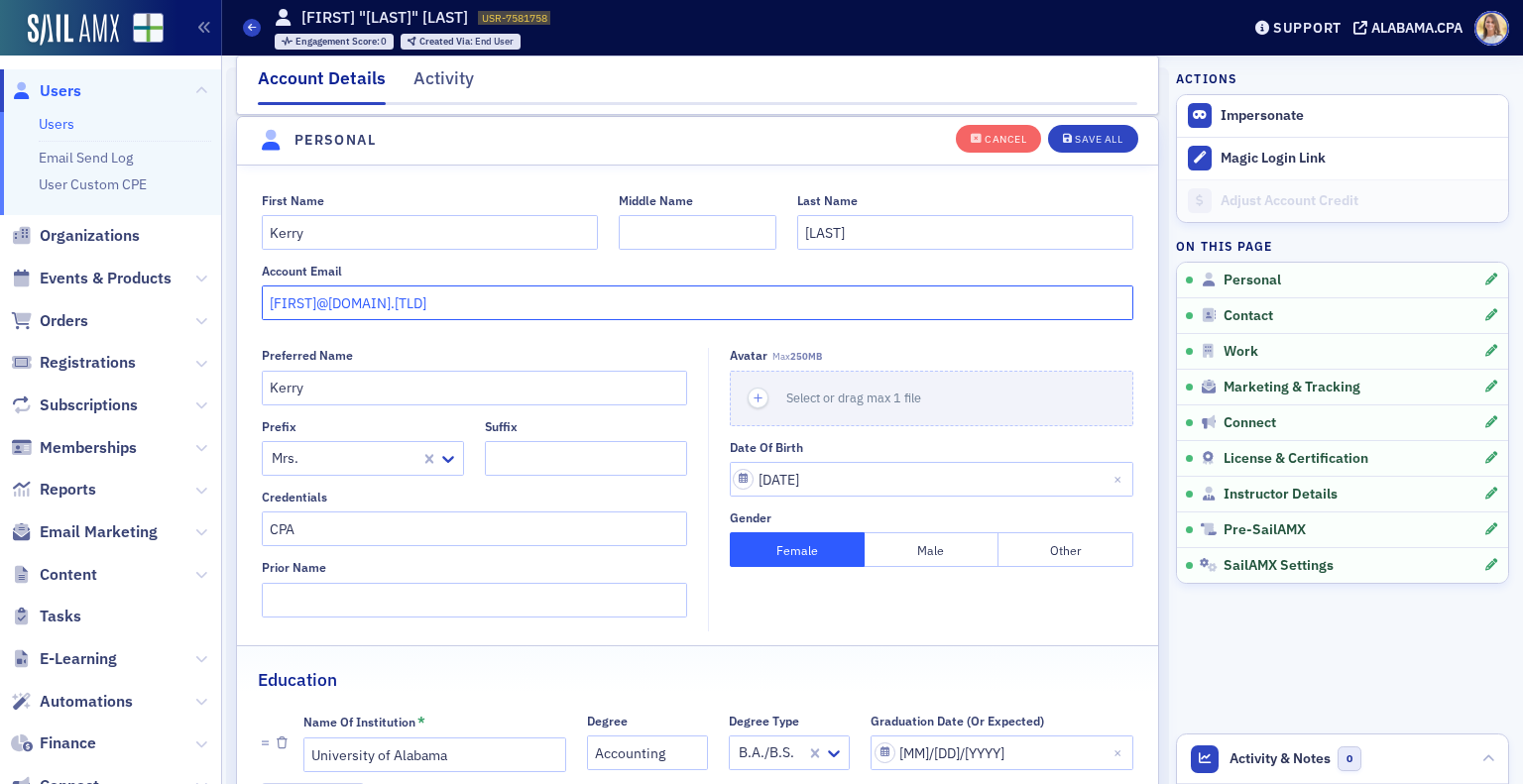 drag, startPoint x: 548, startPoint y: 308, endPoint x: 135, endPoint y: 251, distance: 416.91486 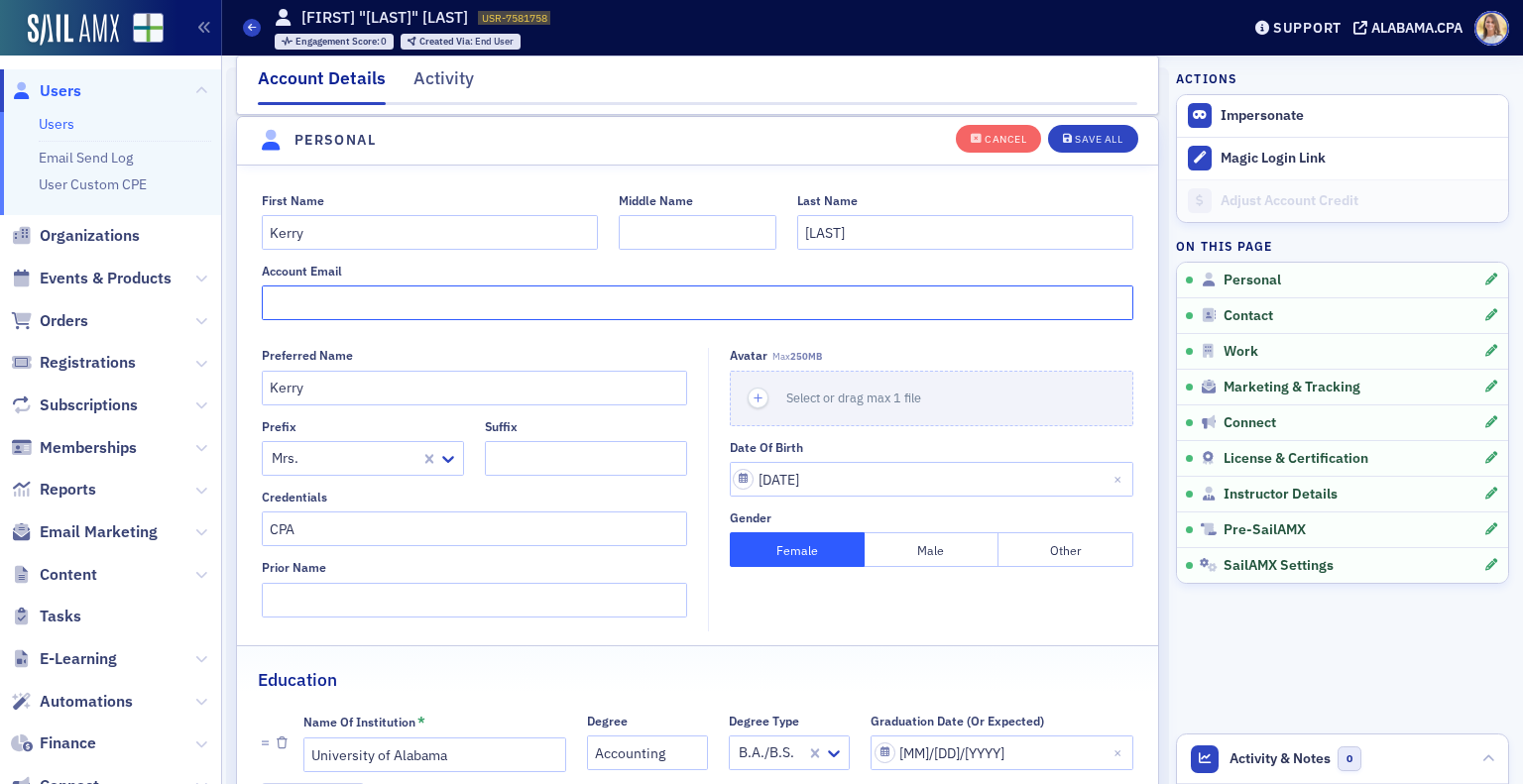 type 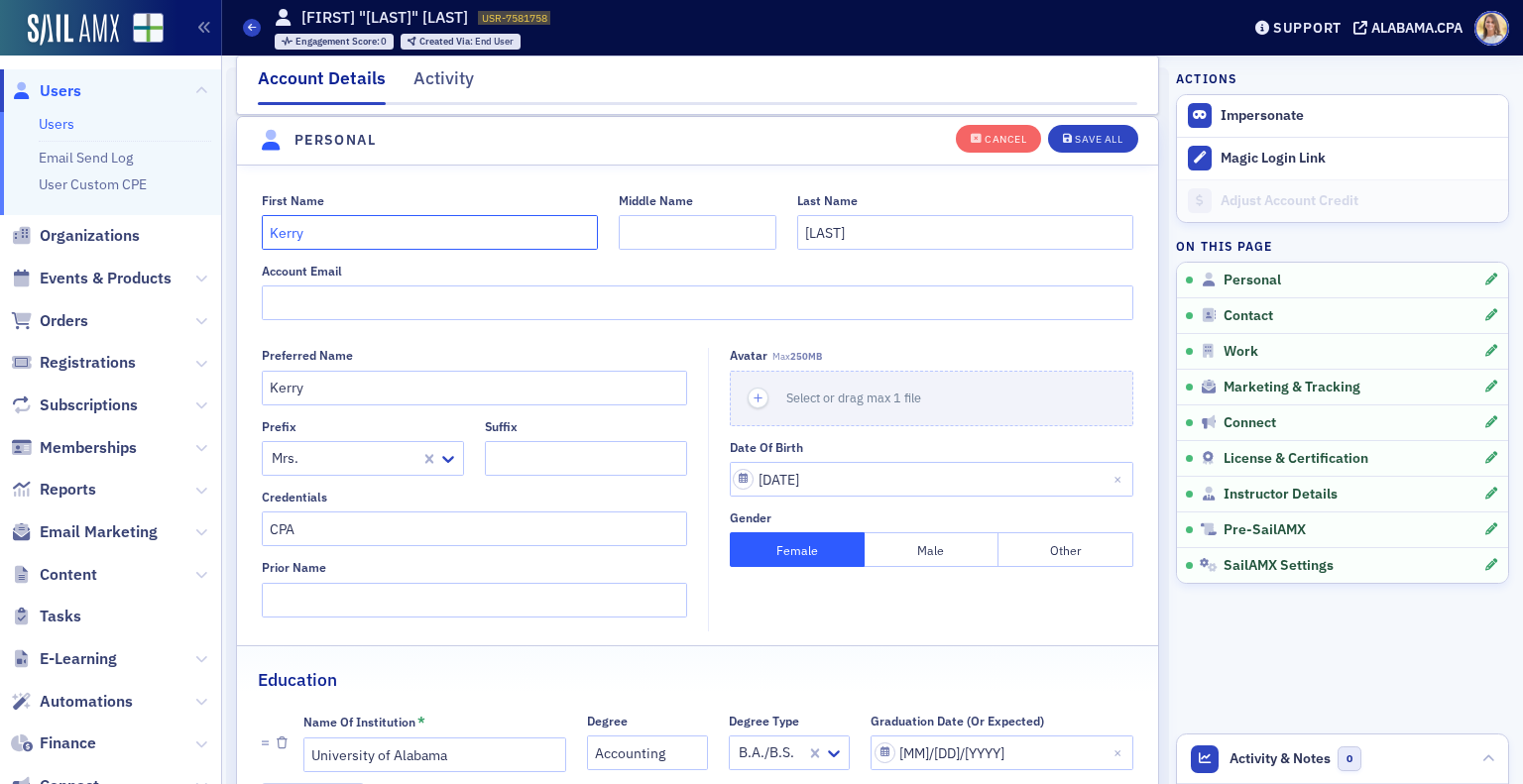 drag, startPoint x: 341, startPoint y: 235, endPoint x: 56, endPoint y: 146, distance: 298.573 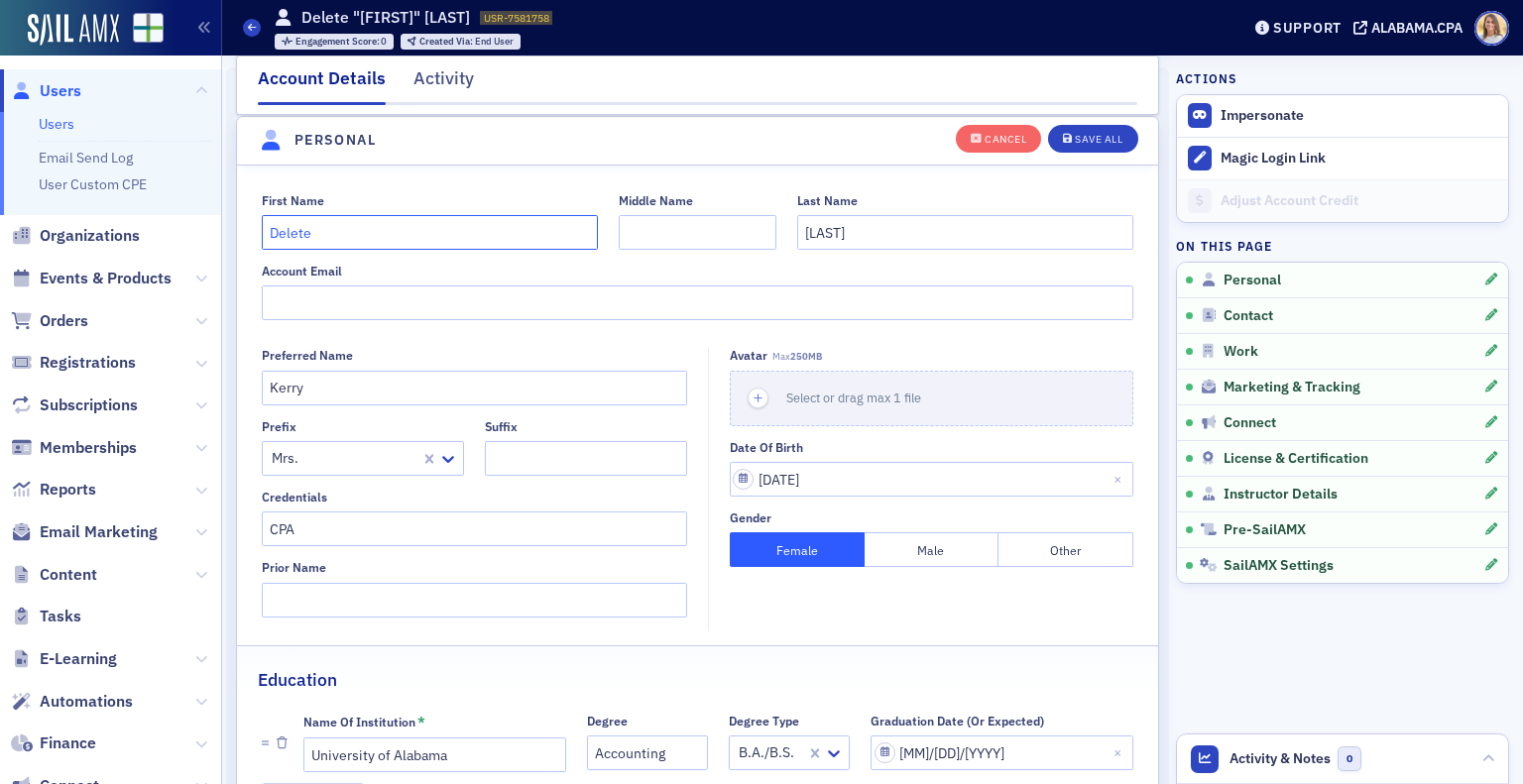 type on "Delete" 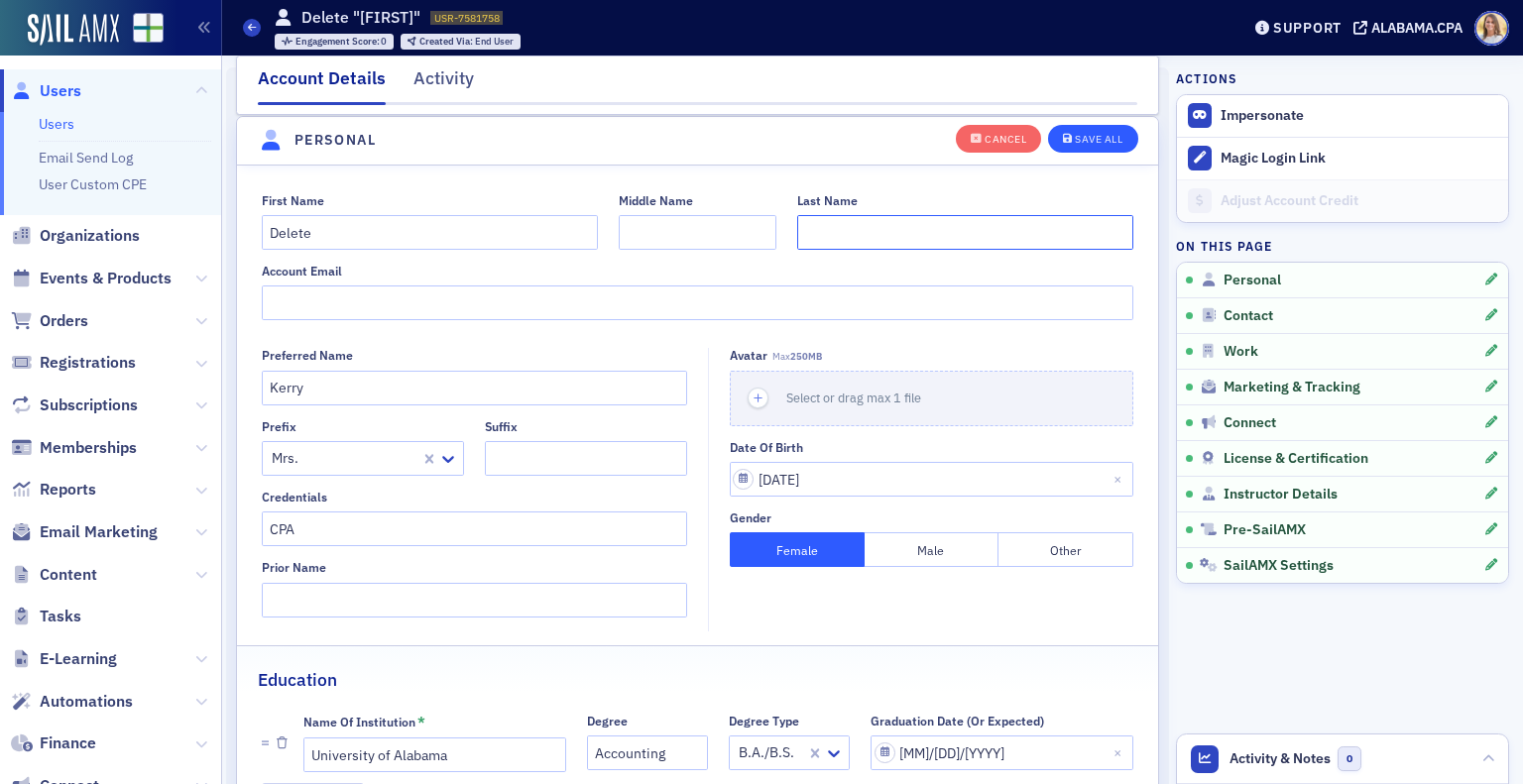 type 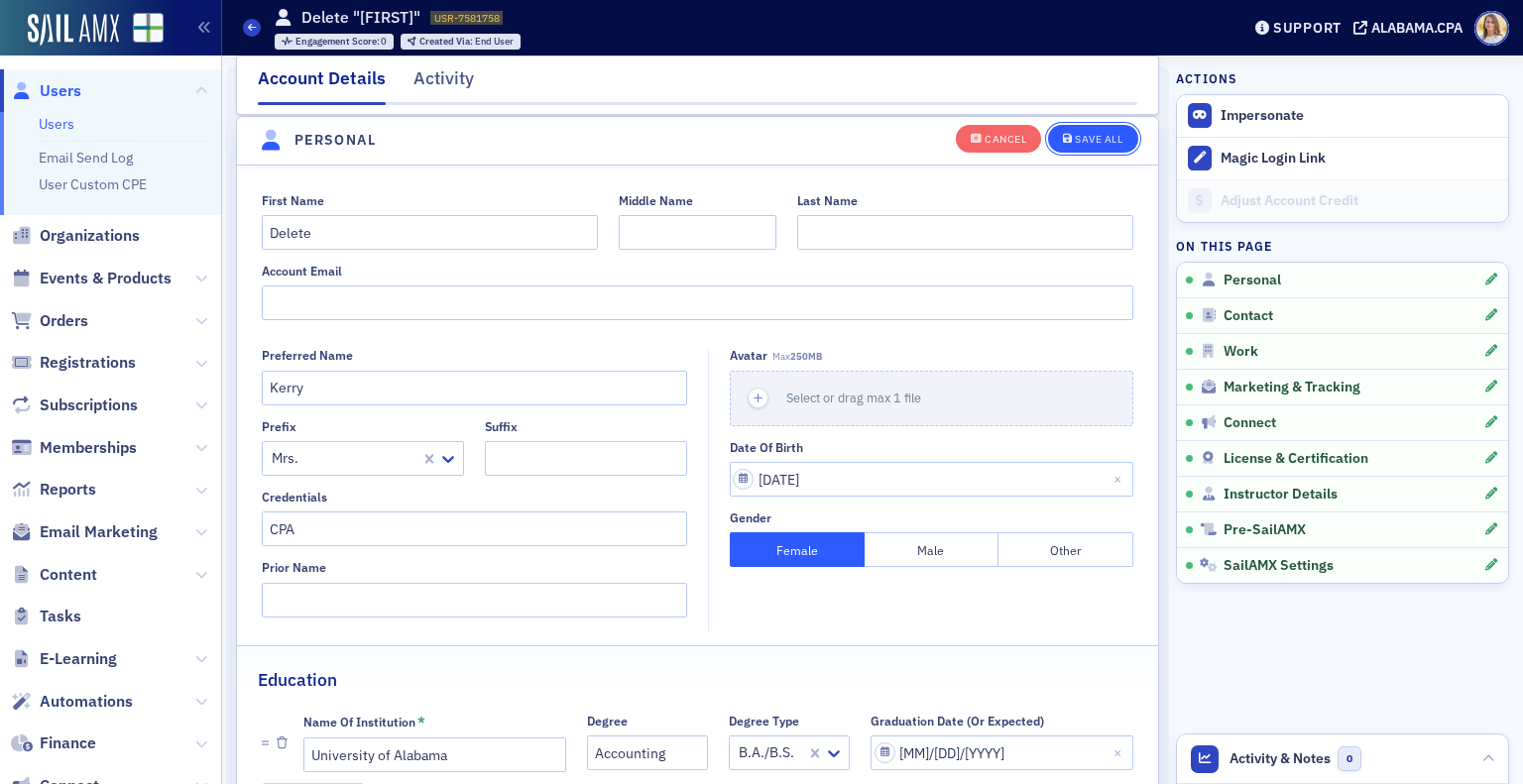 click on "Save All" 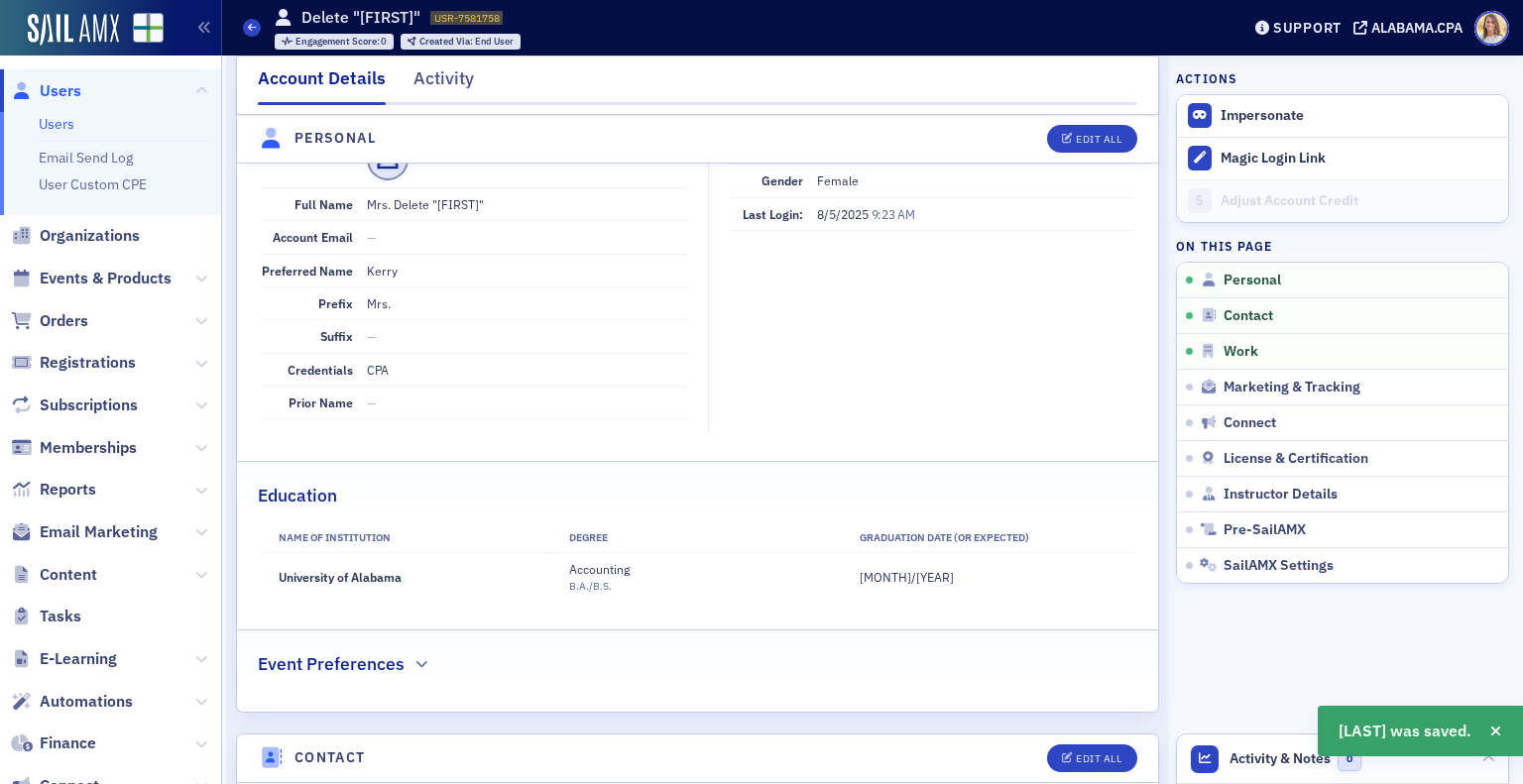 scroll, scrollTop: 0, scrollLeft: 0, axis: both 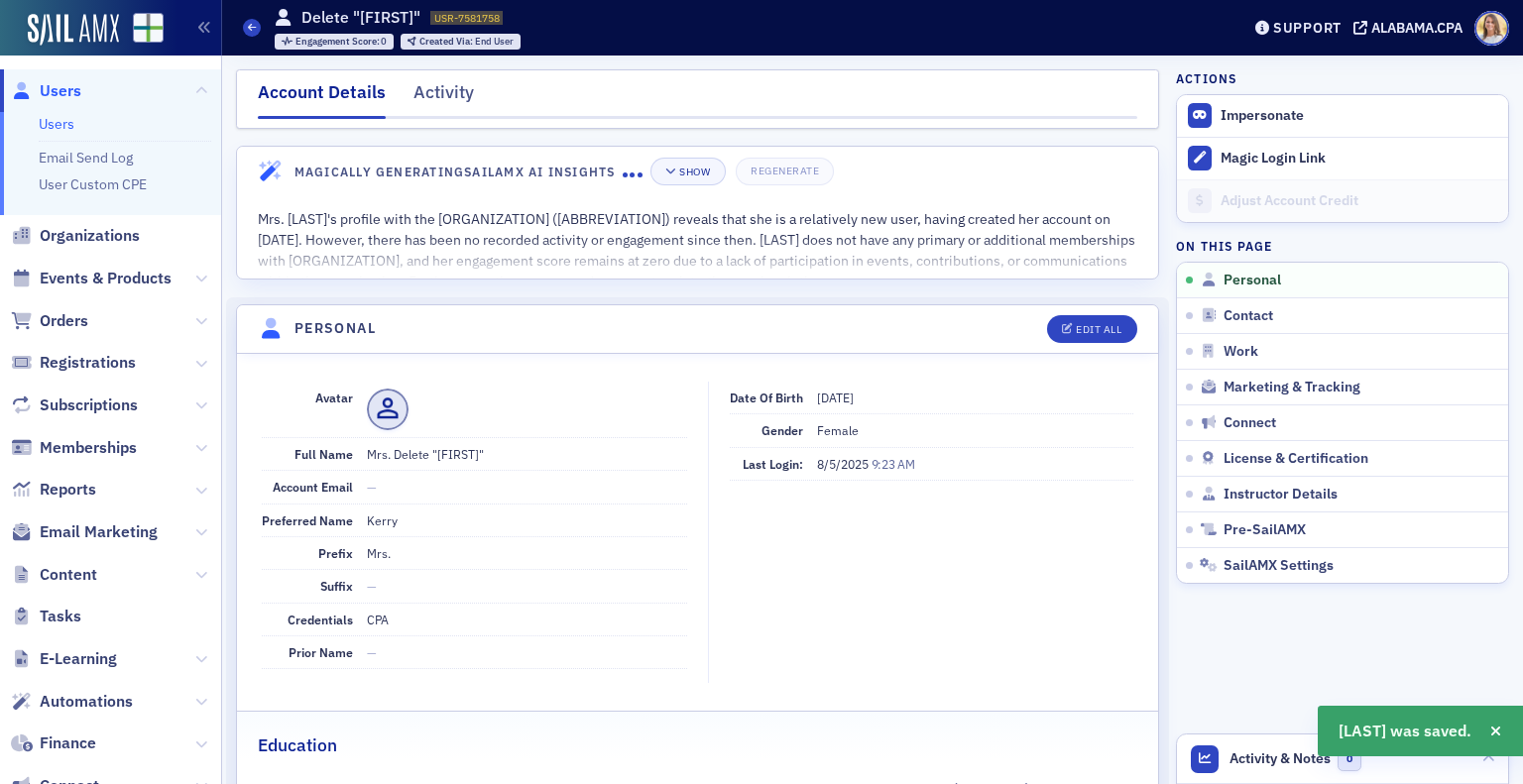 click on "Account Details" 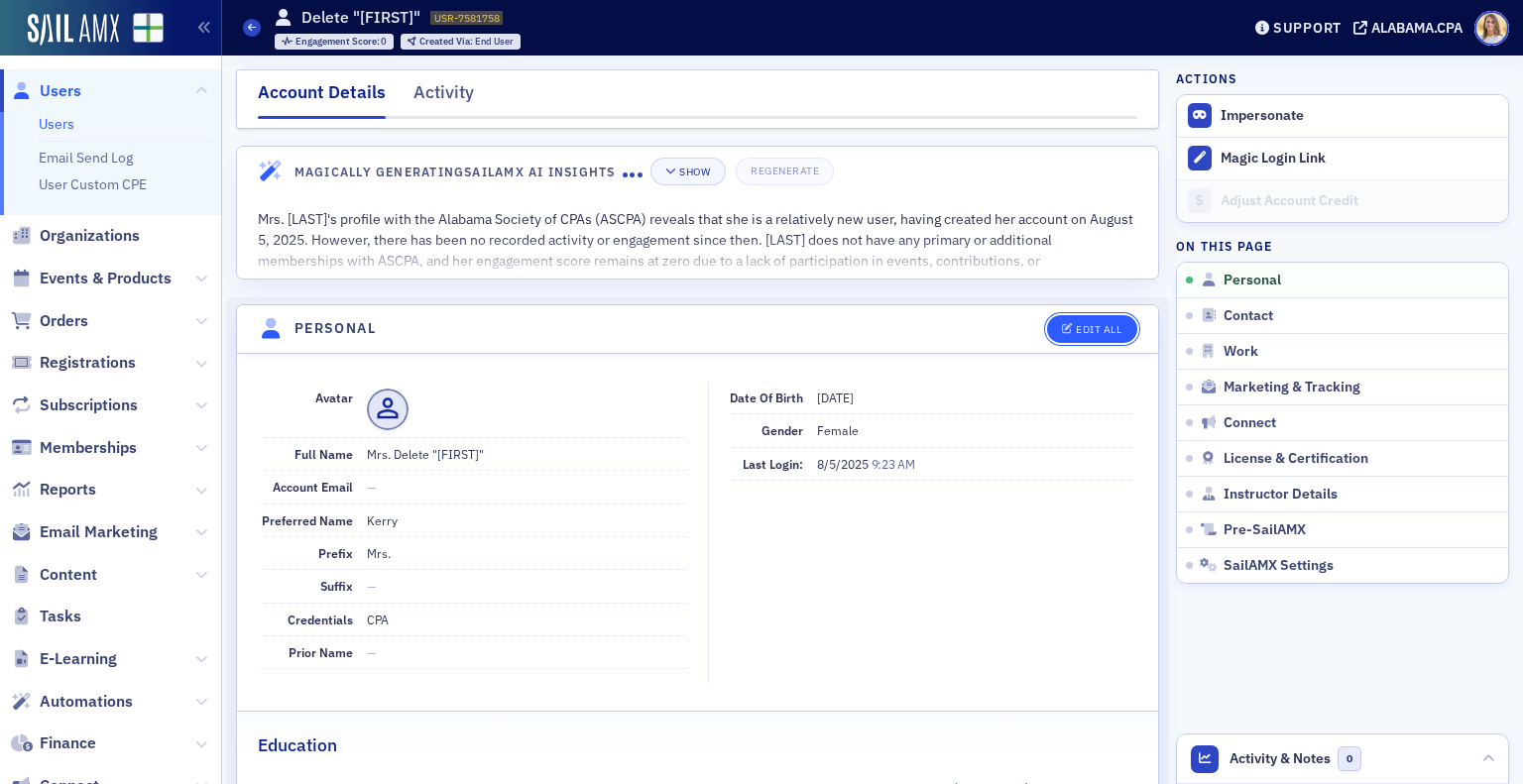 click on "Edit All" 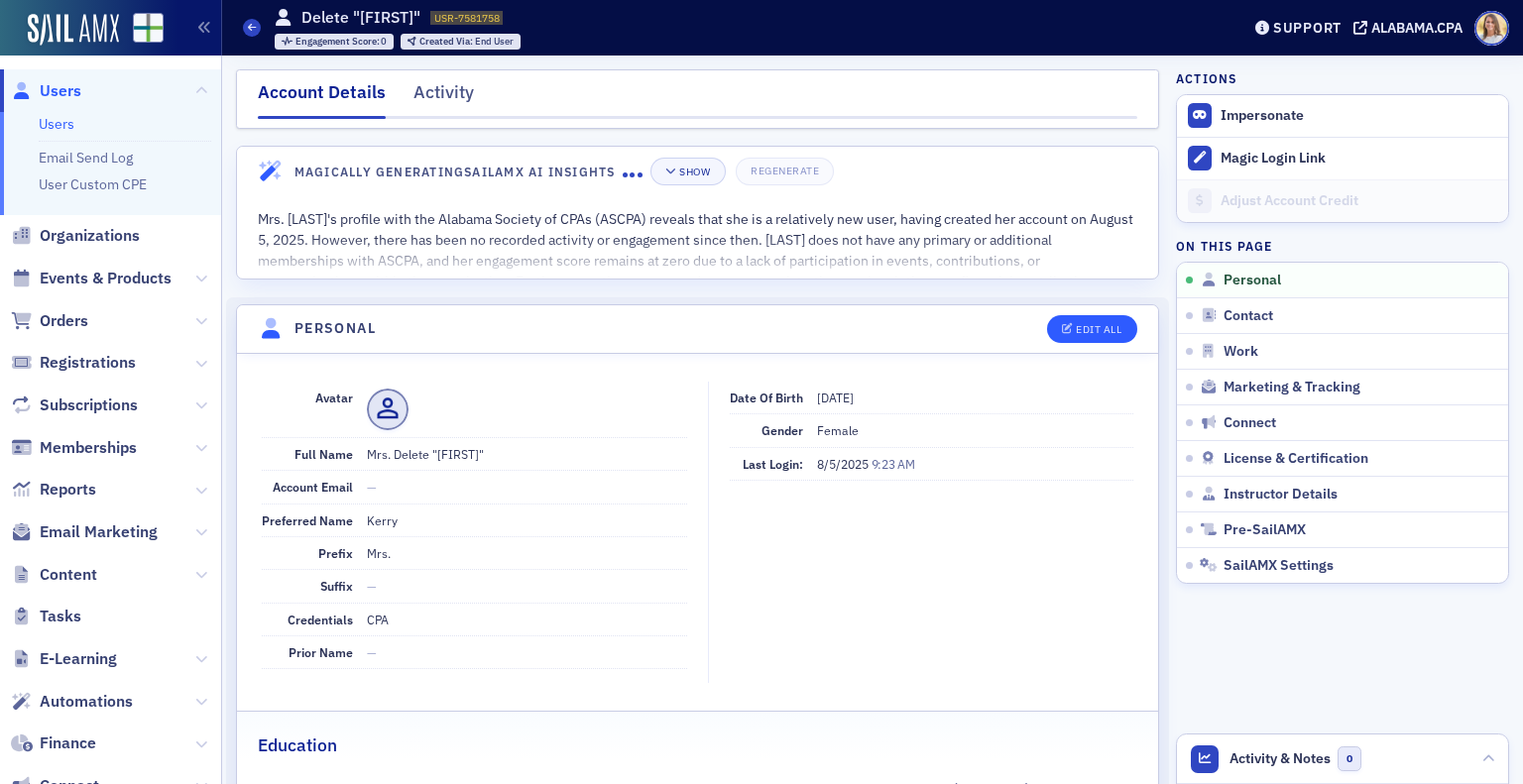 select on "US" 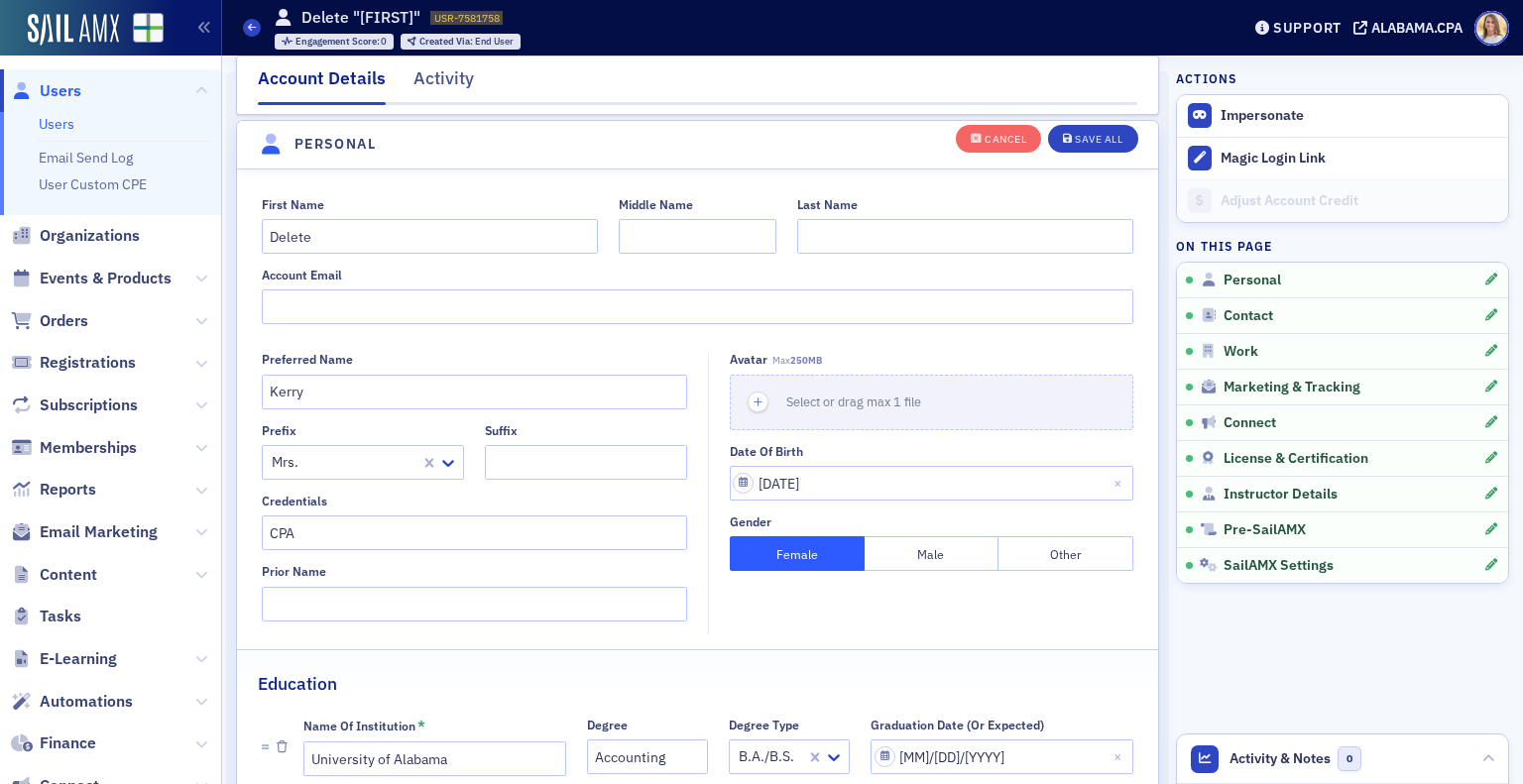 scroll, scrollTop: 230, scrollLeft: 0, axis: vertical 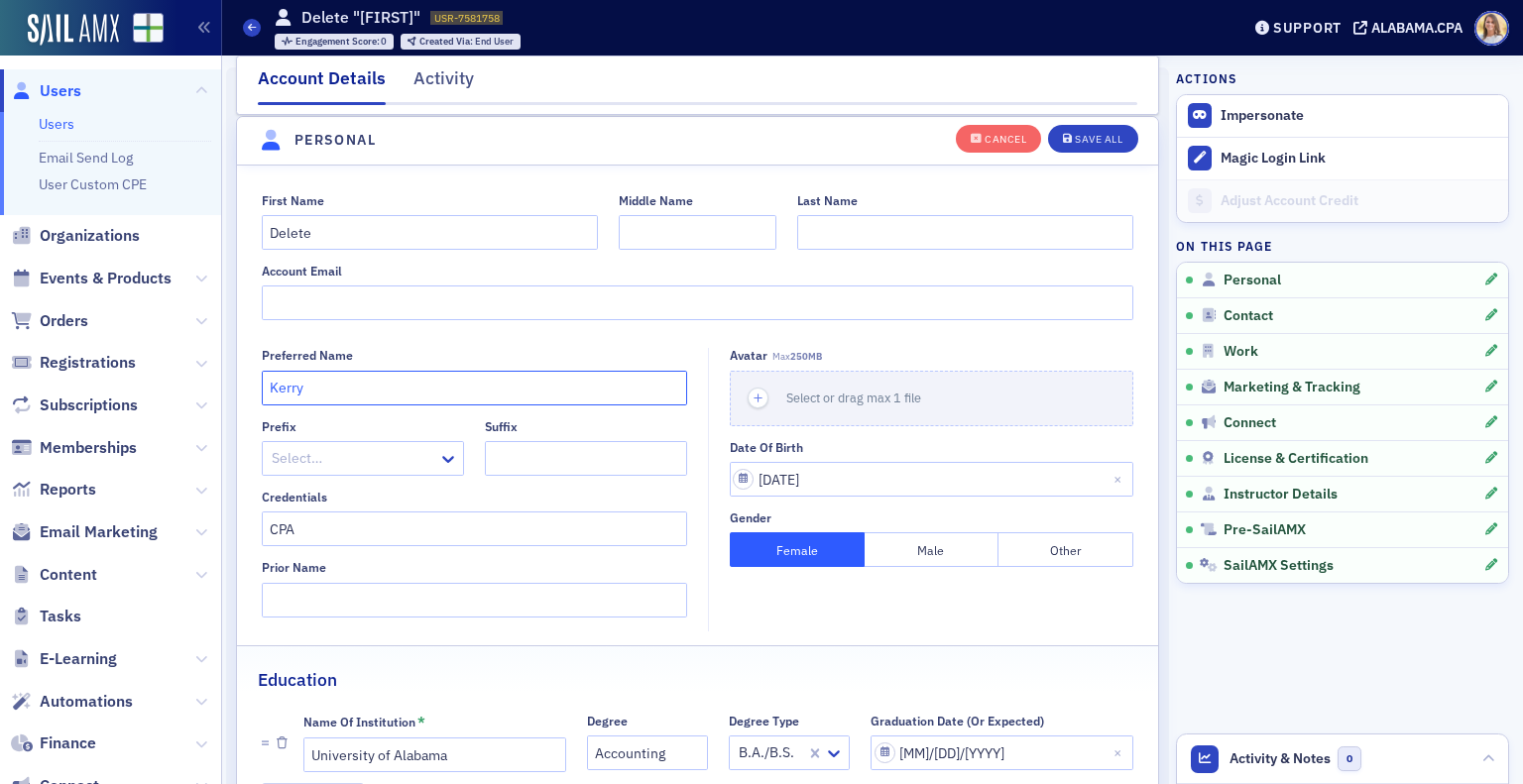 drag, startPoint x: 377, startPoint y: 395, endPoint x: 95, endPoint y: 315, distance: 293.12796 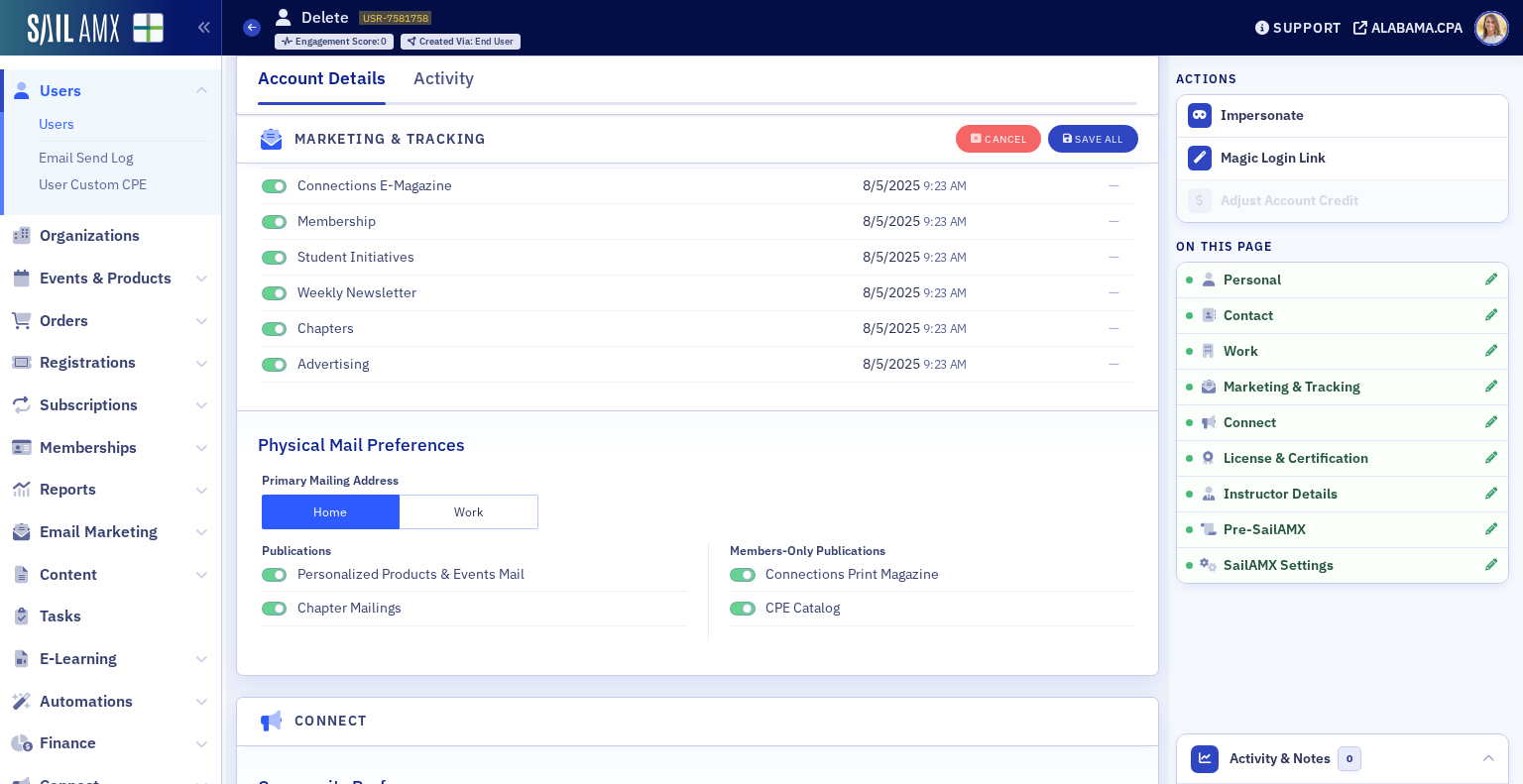 scroll, scrollTop: 2874, scrollLeft: 0, axis: vertical 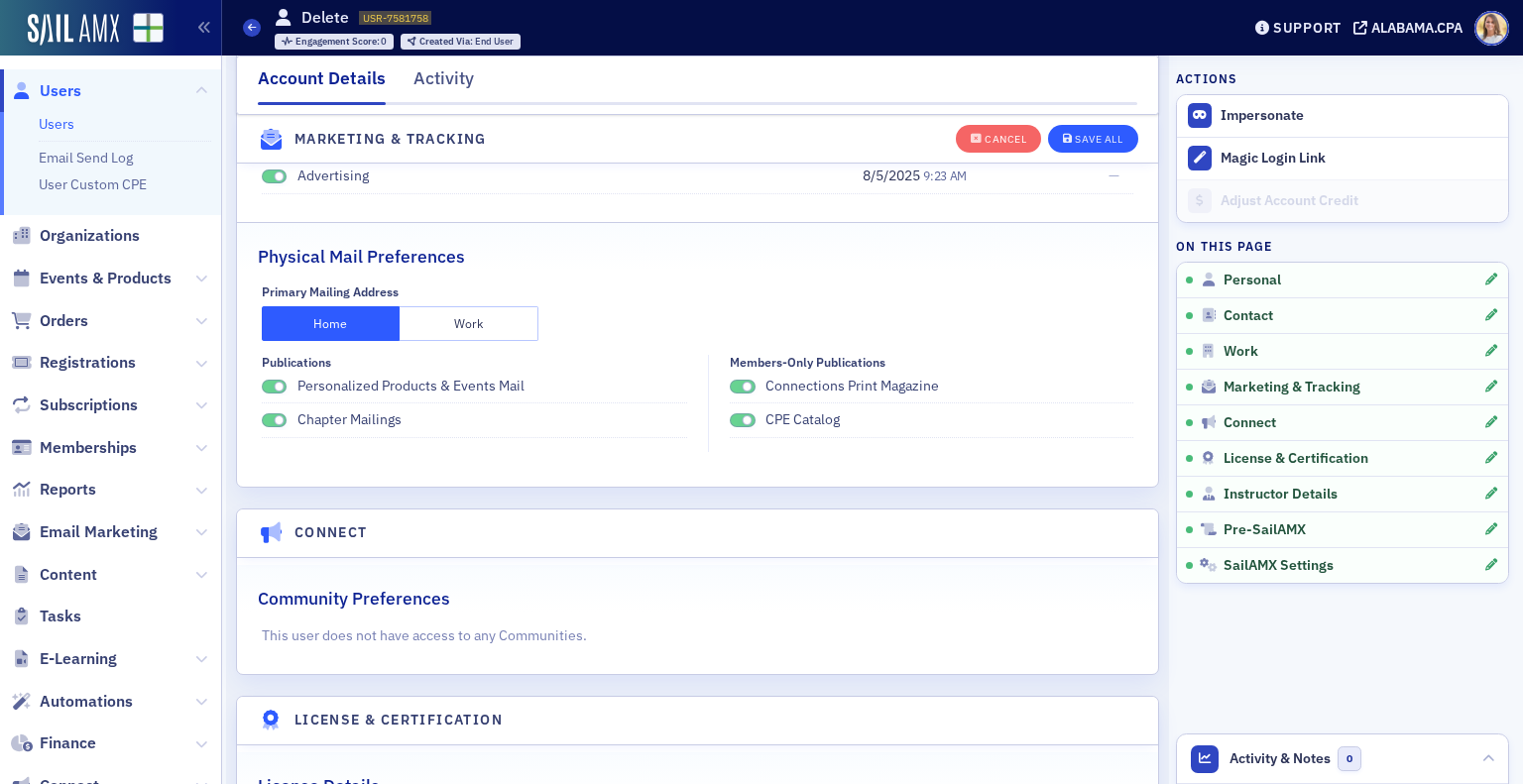 type 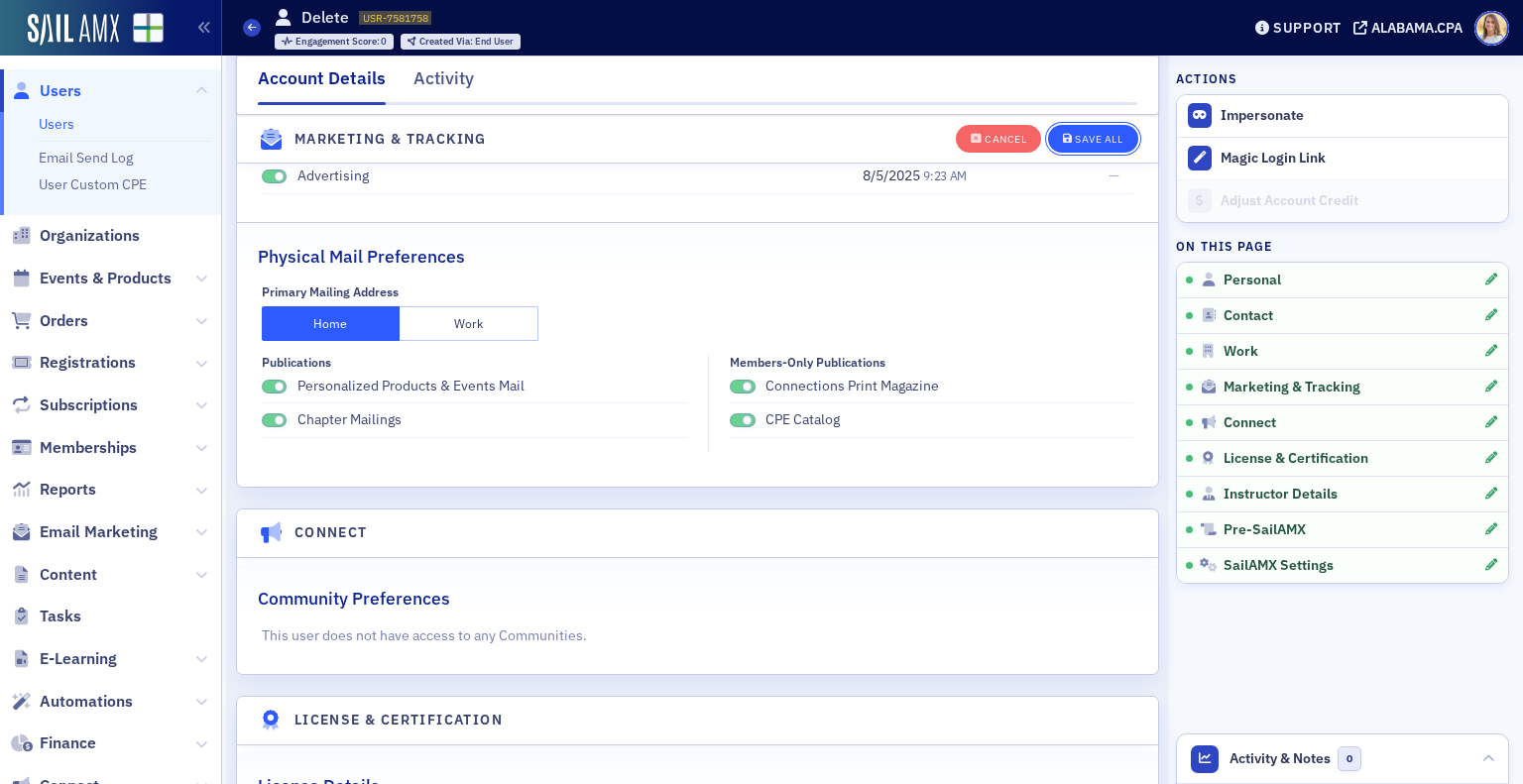 click on "Save All" 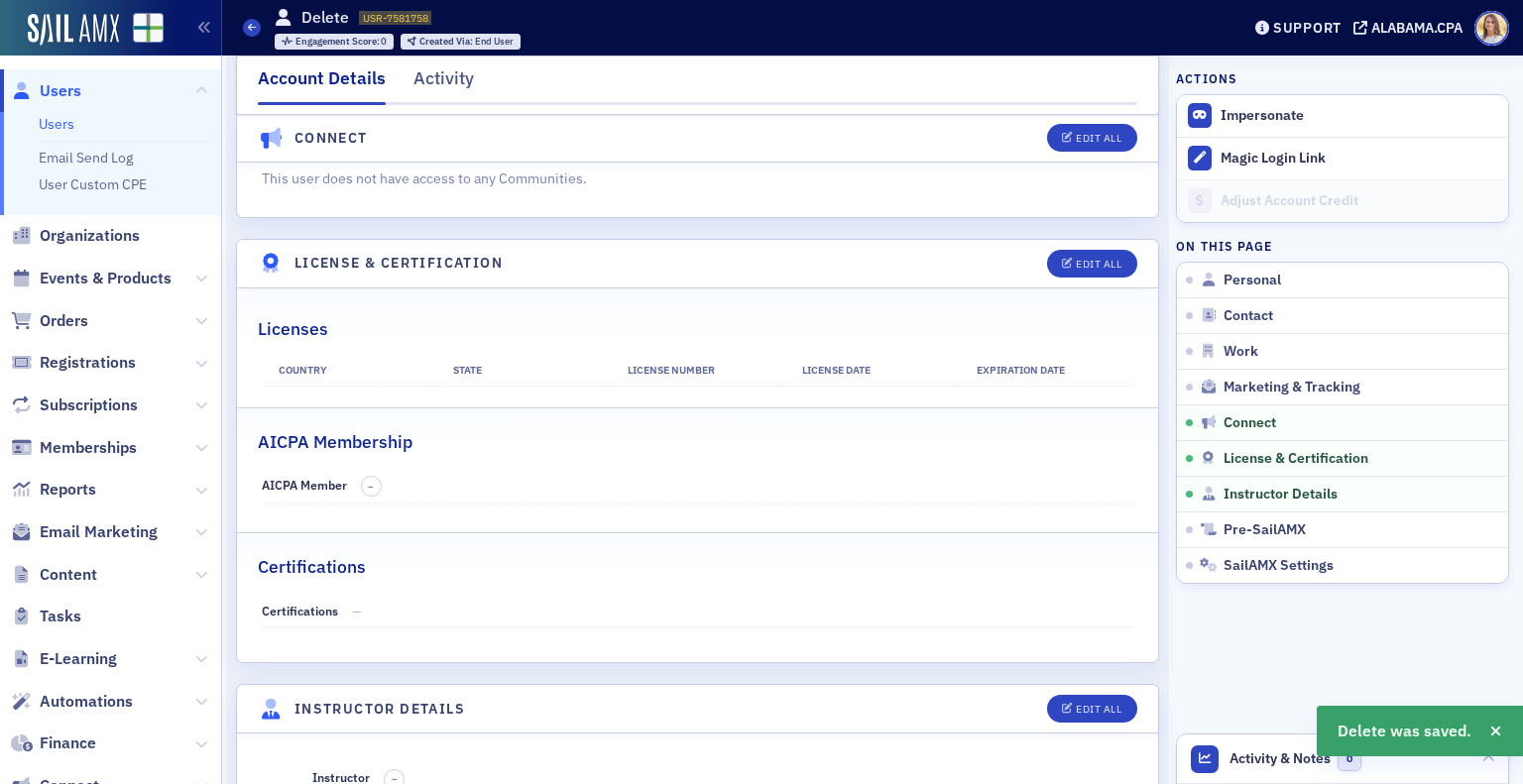 click on "Users" 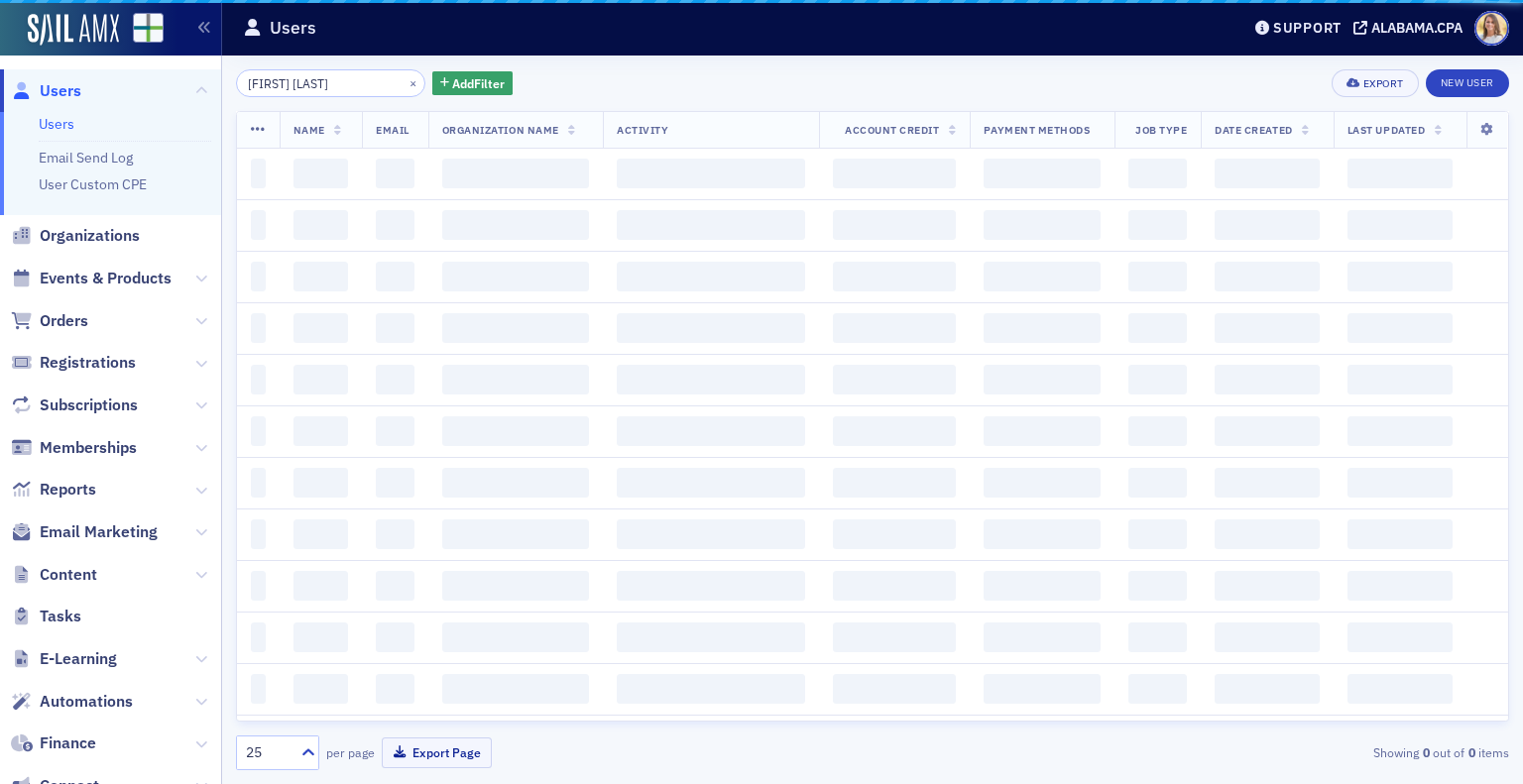 scroll, scrollTop: 0, scrollLeft: 0, axis: both 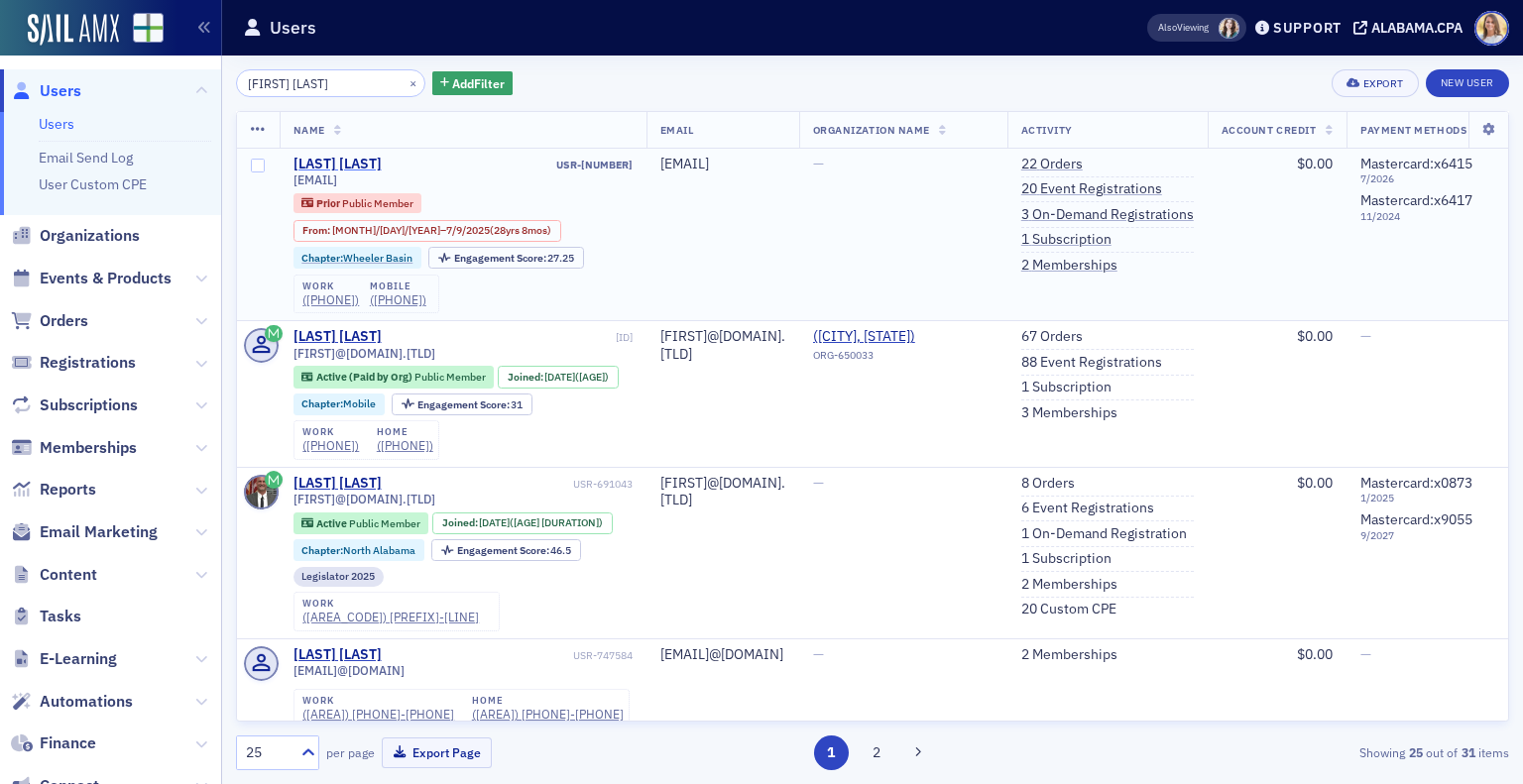 click on "[LAST] [LAST]" 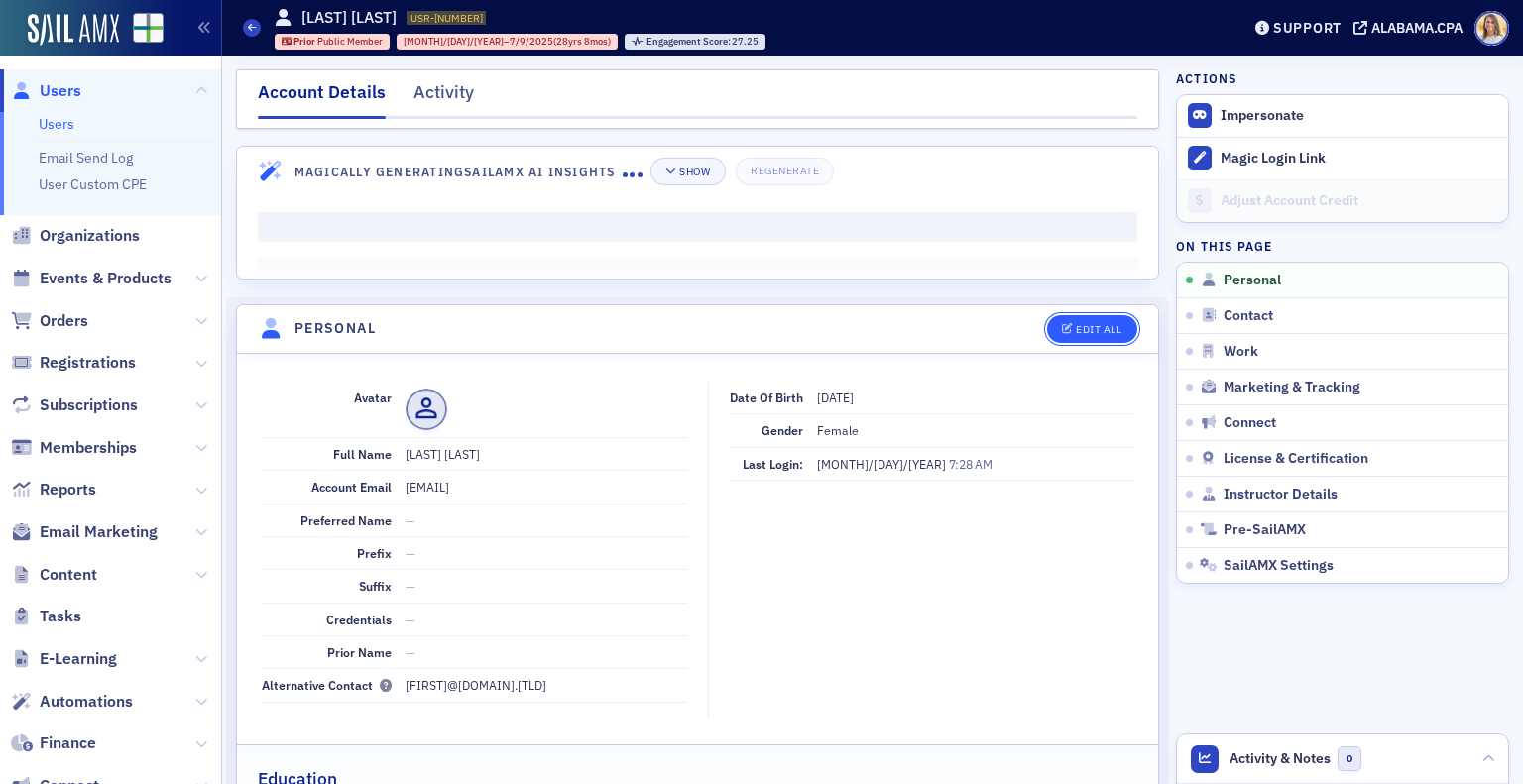 click on "Edit All" 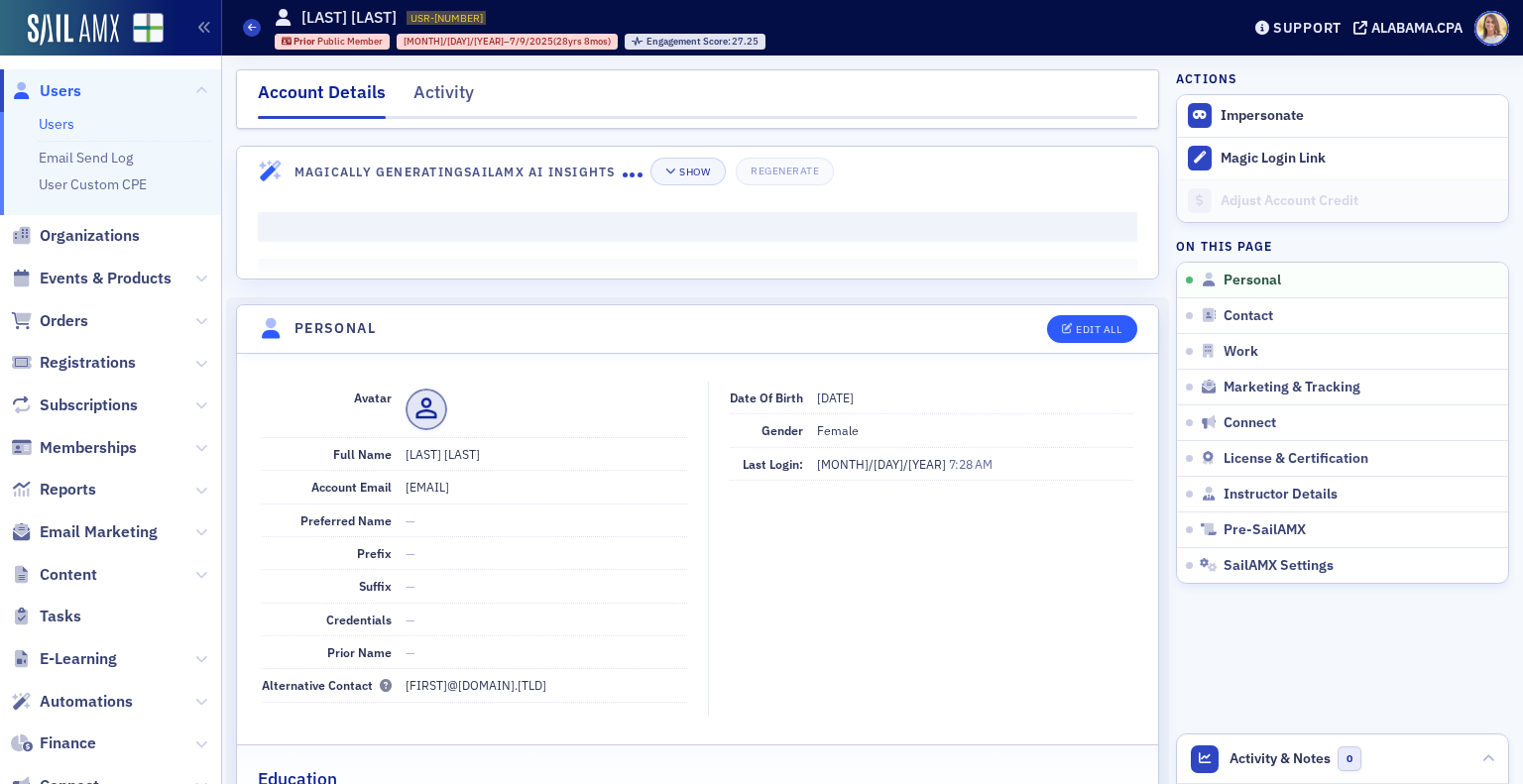 select on "US" 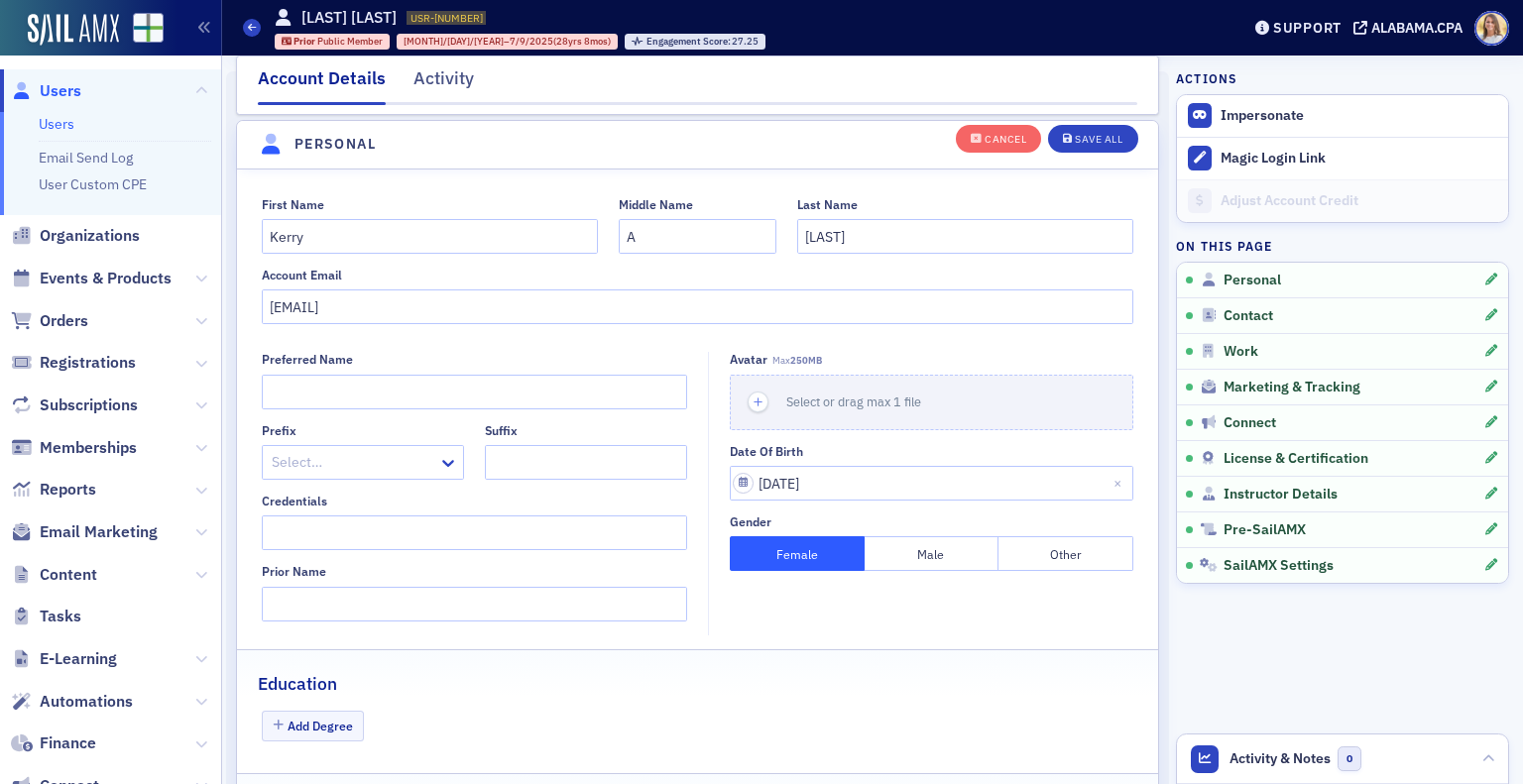 scroll, scrollTop: 230, scrollLeft: 0, axis: vertical 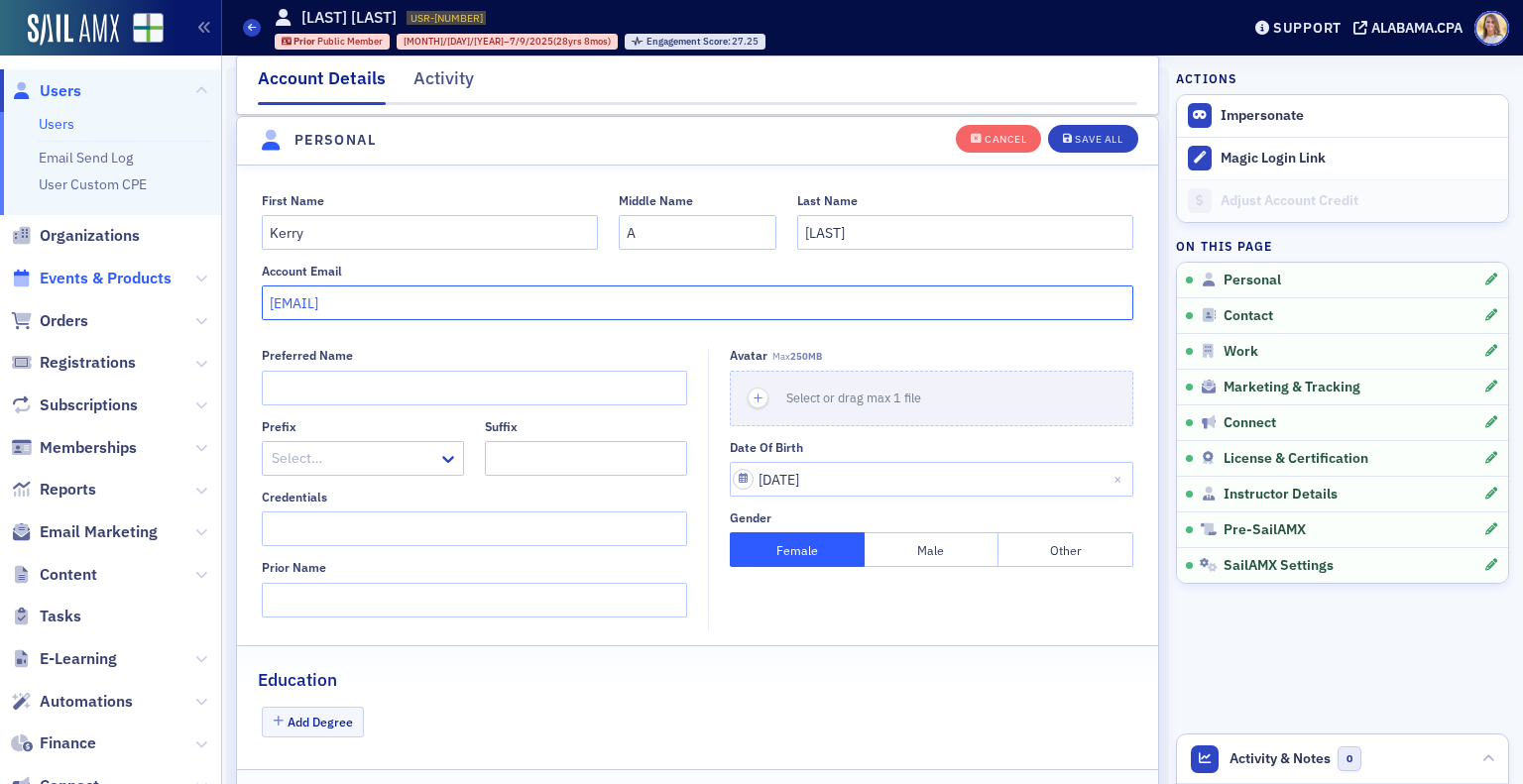 drag, startPoint x: 608, startPoint y: 292, endPoint x: 171, endPoint y: 283, distance: 437.09267 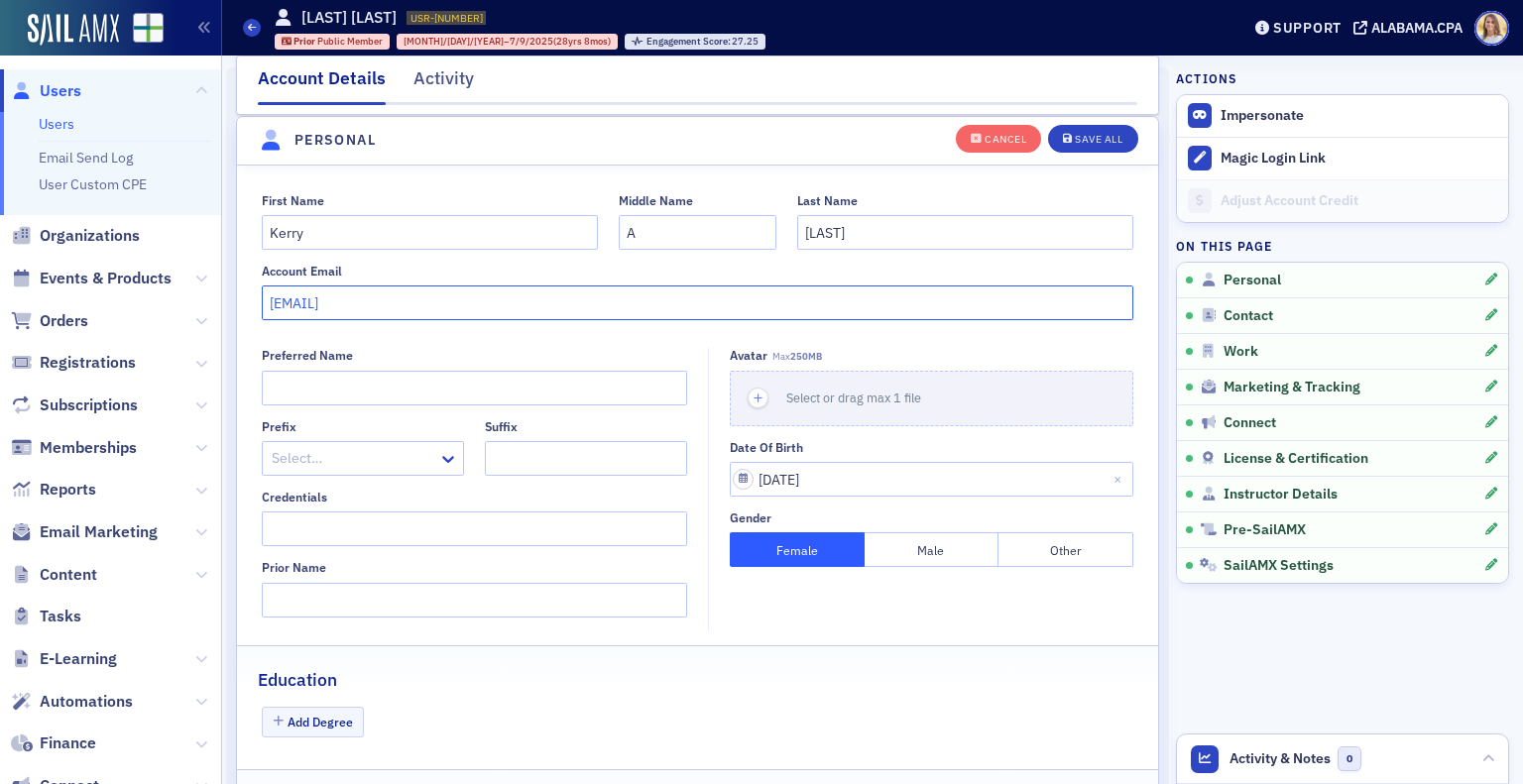 drag, startPoint x: 171, startPoint y: 283, endPoint x: 421, endPoint y: 296, distance: 250.33777 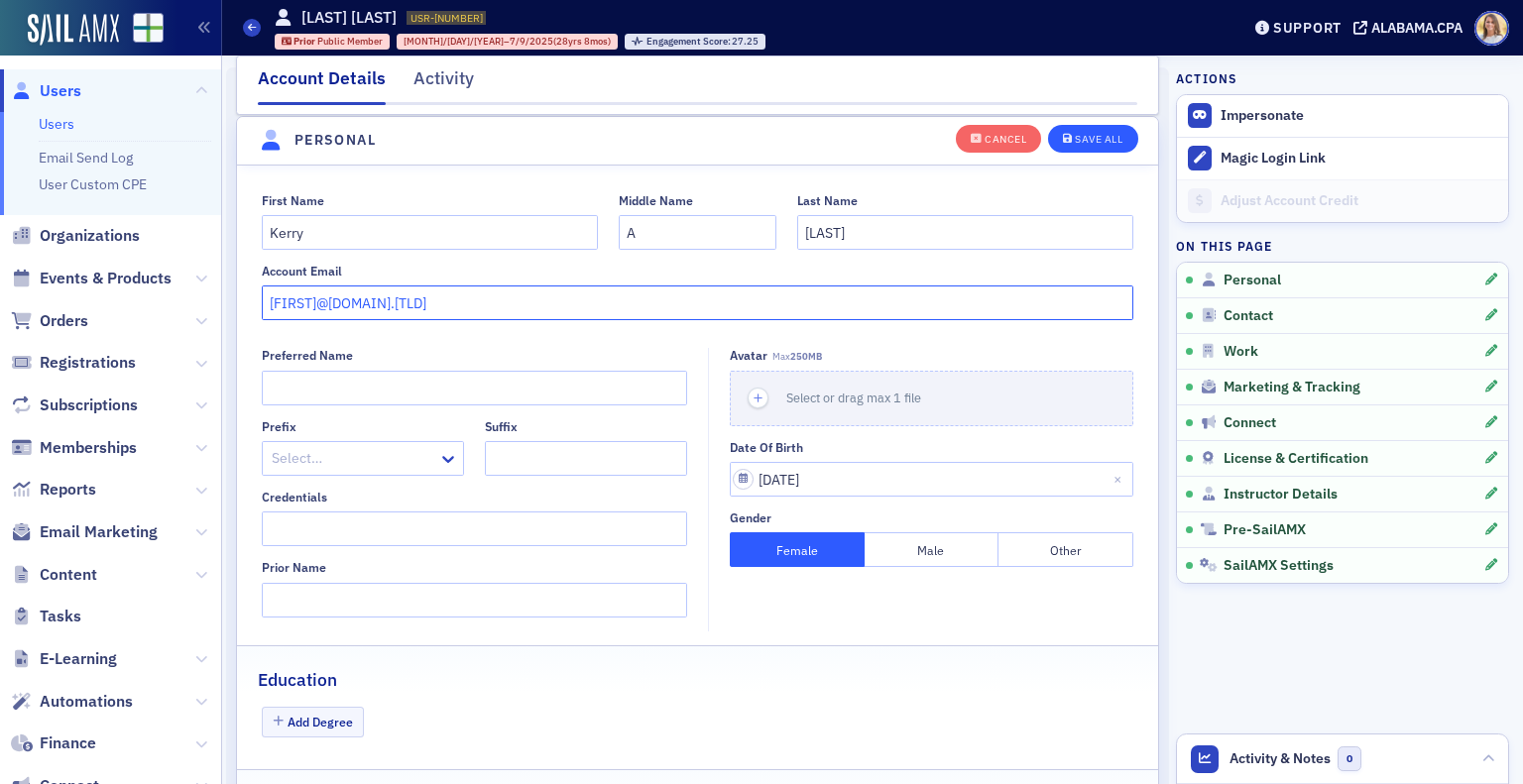 type on "[FIRST]@[DOMAIN].[TLD]" 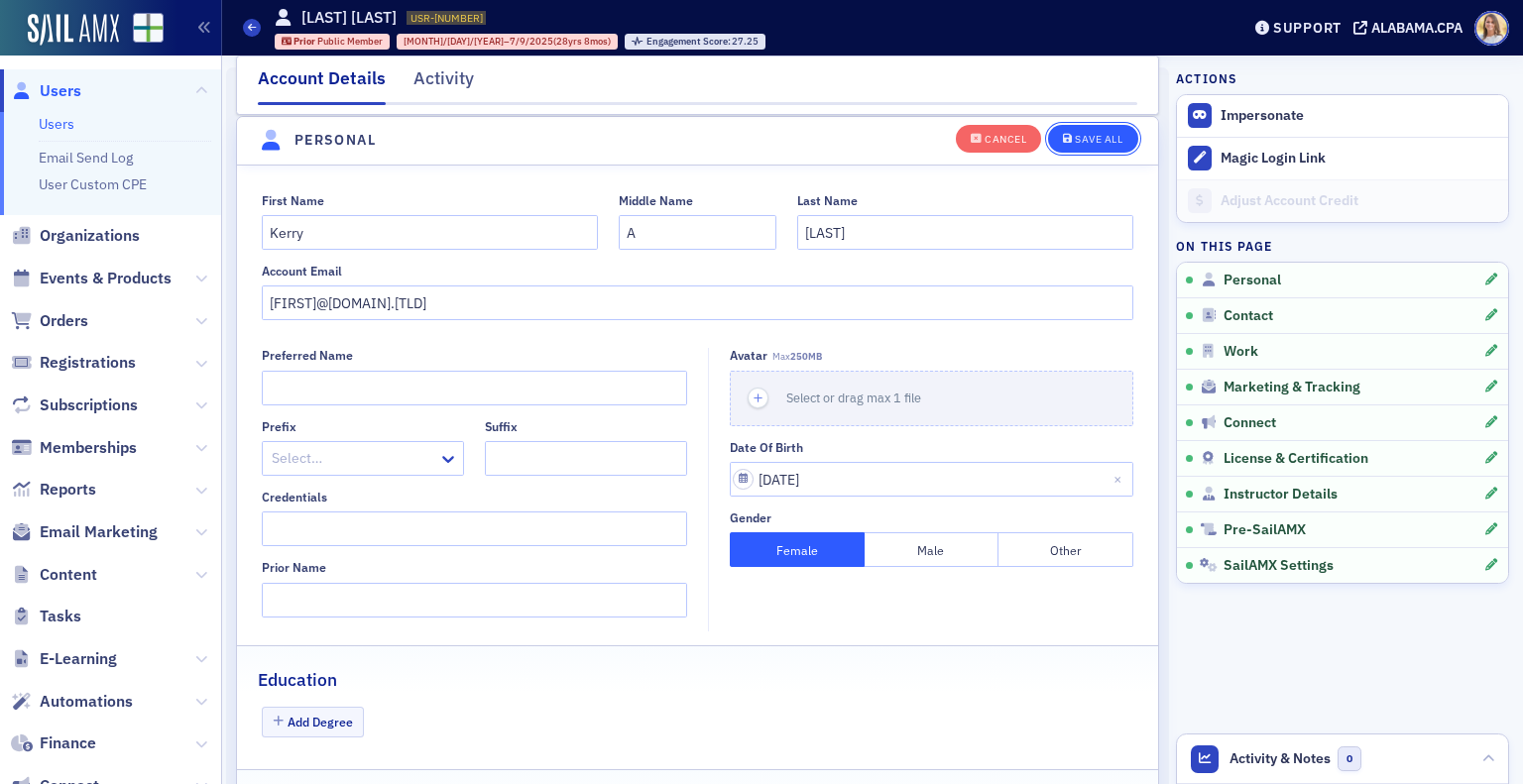 click on "Save All" 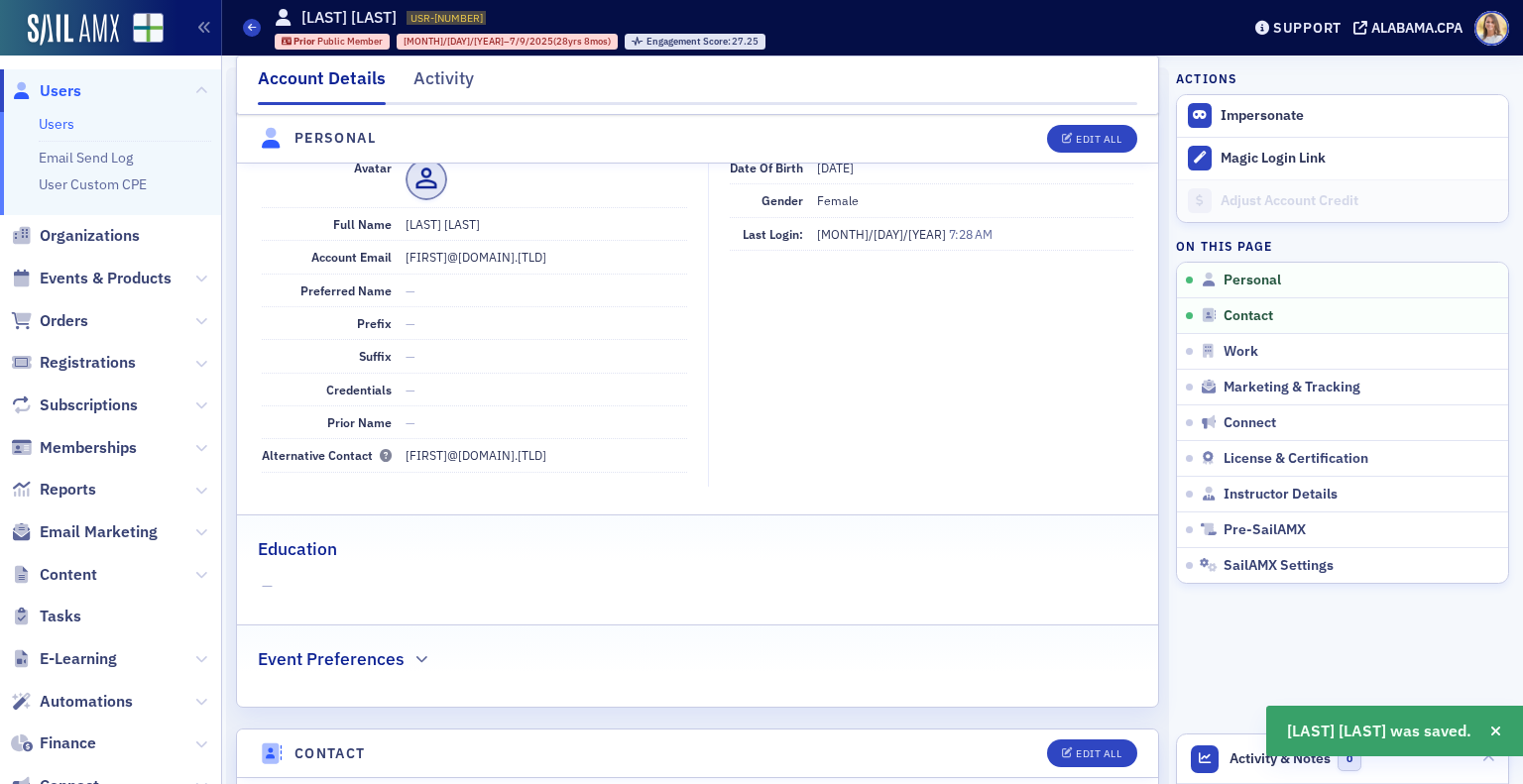 click on "Activity" 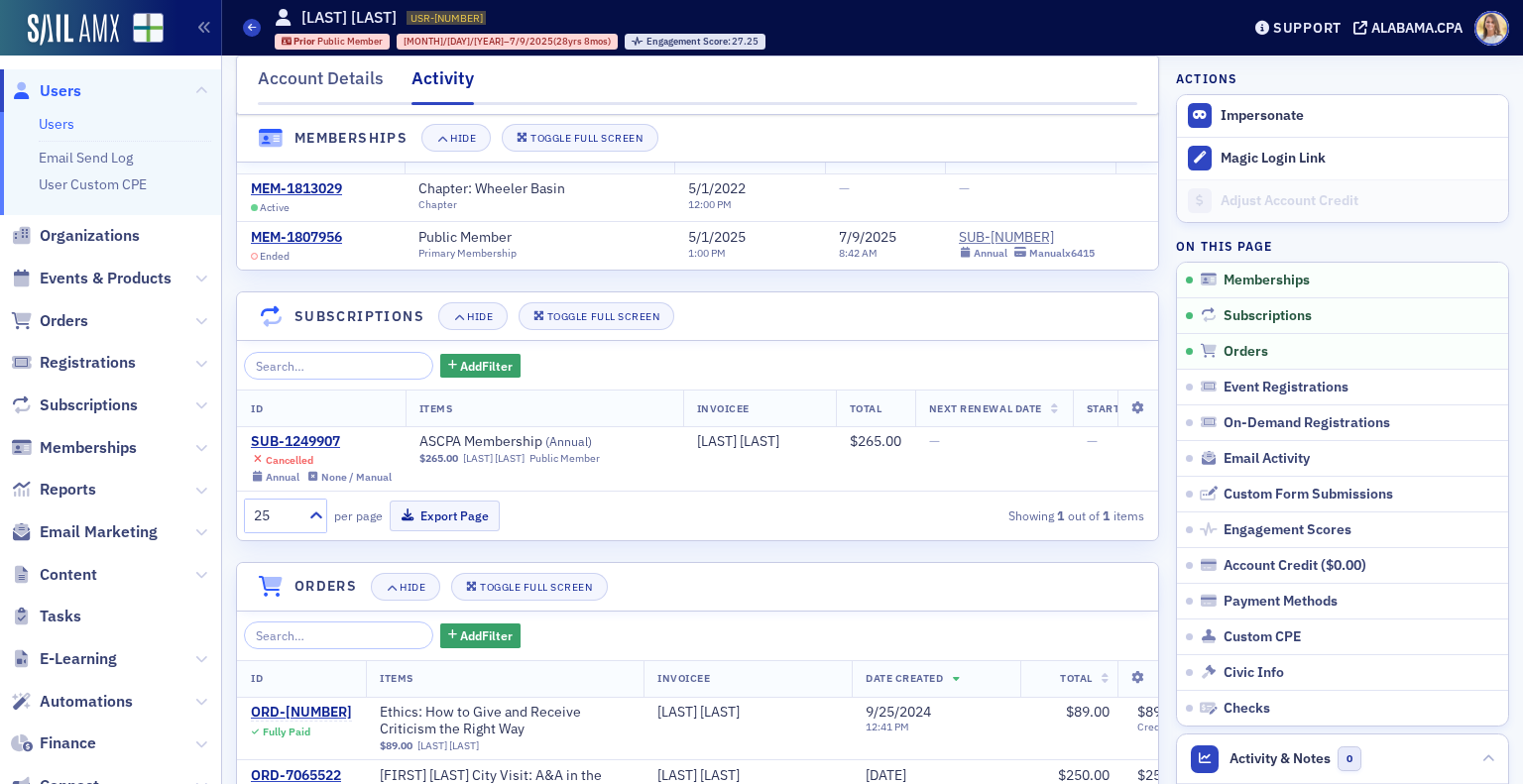 scroll, scrollTop: 0, scrollLeft: 0, axis: both 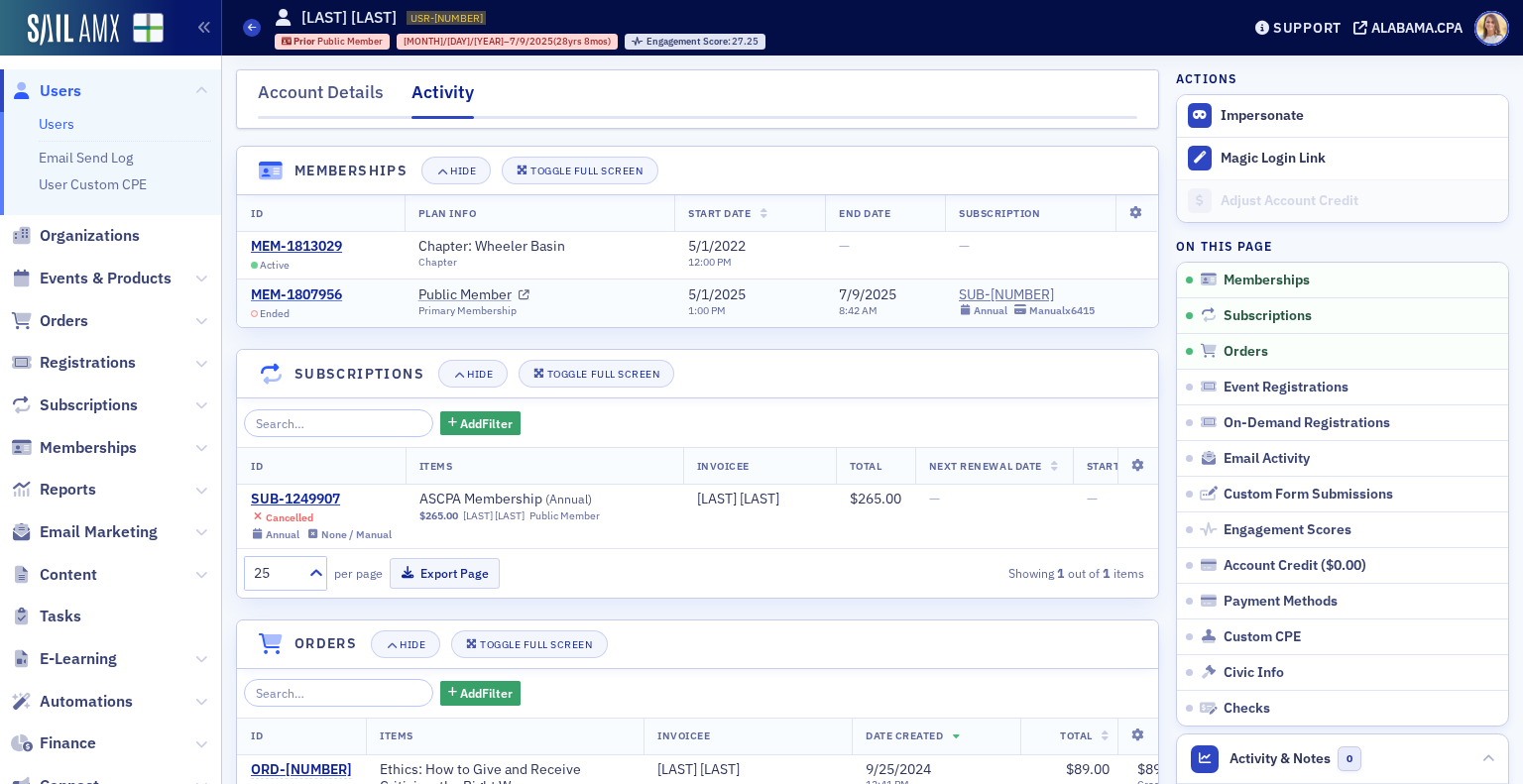 click on "MEM-1807956" 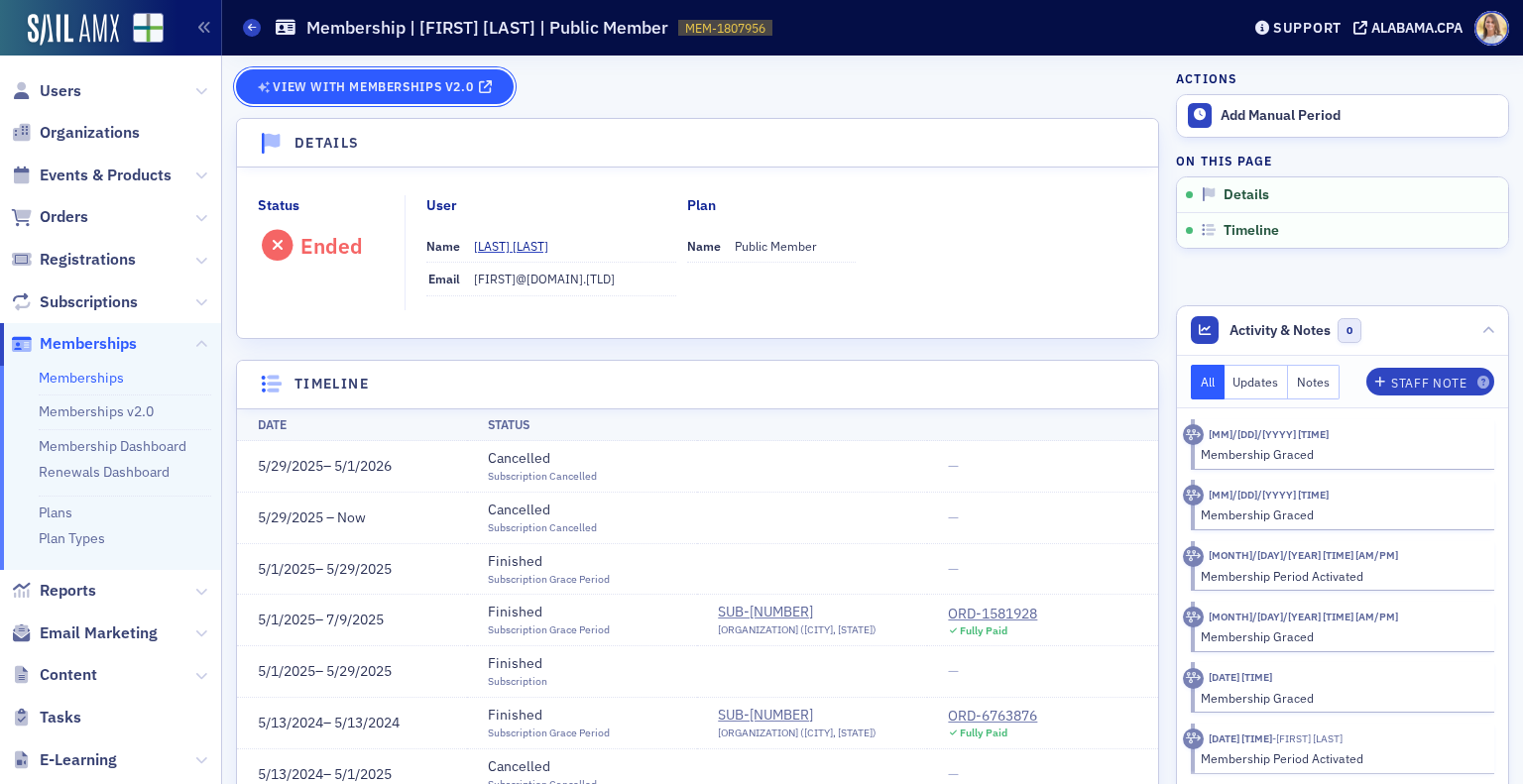 click on "View with Memberships v2.0" 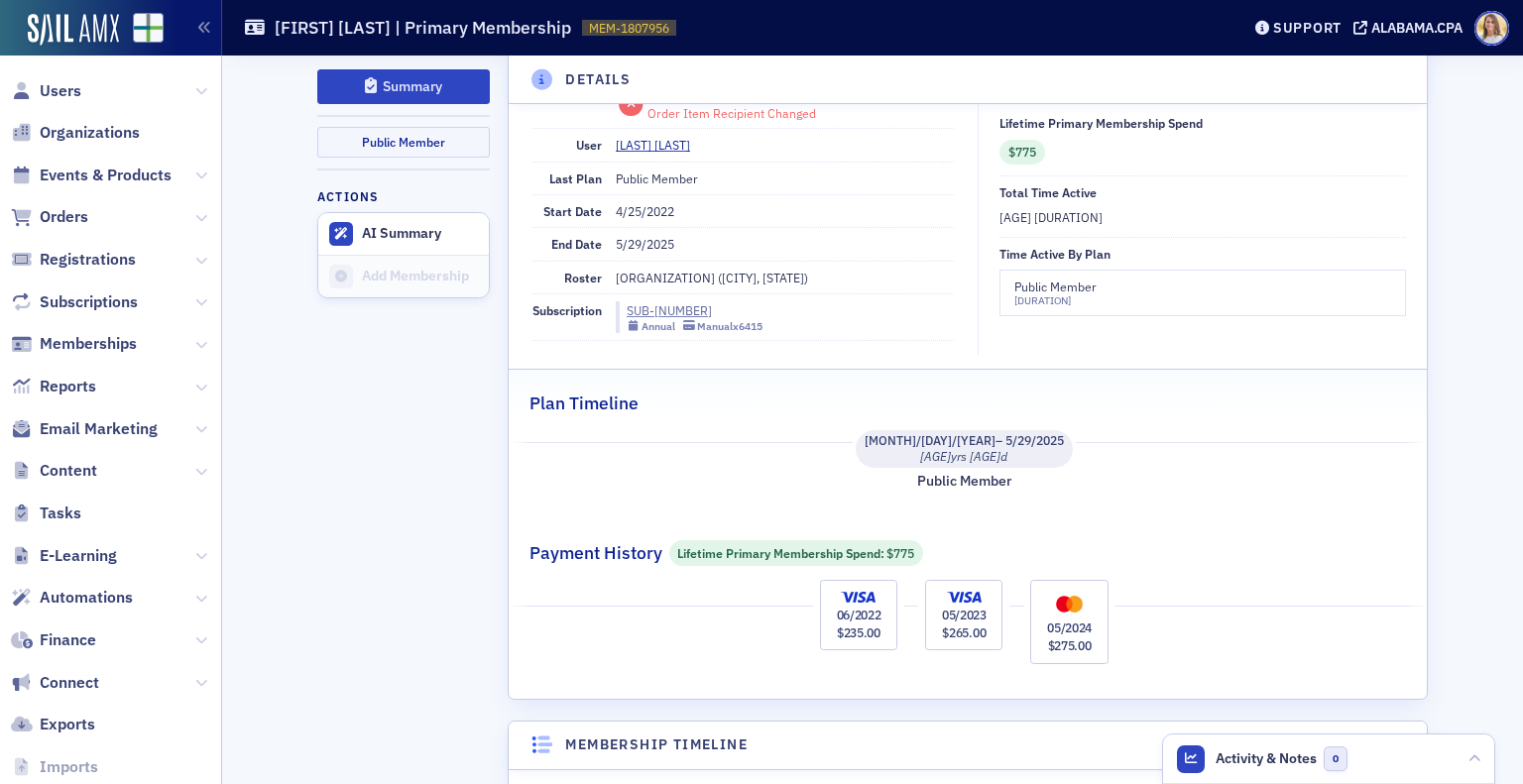 scroll, scrollTop: 0, scrollLeft: 0, axis: both 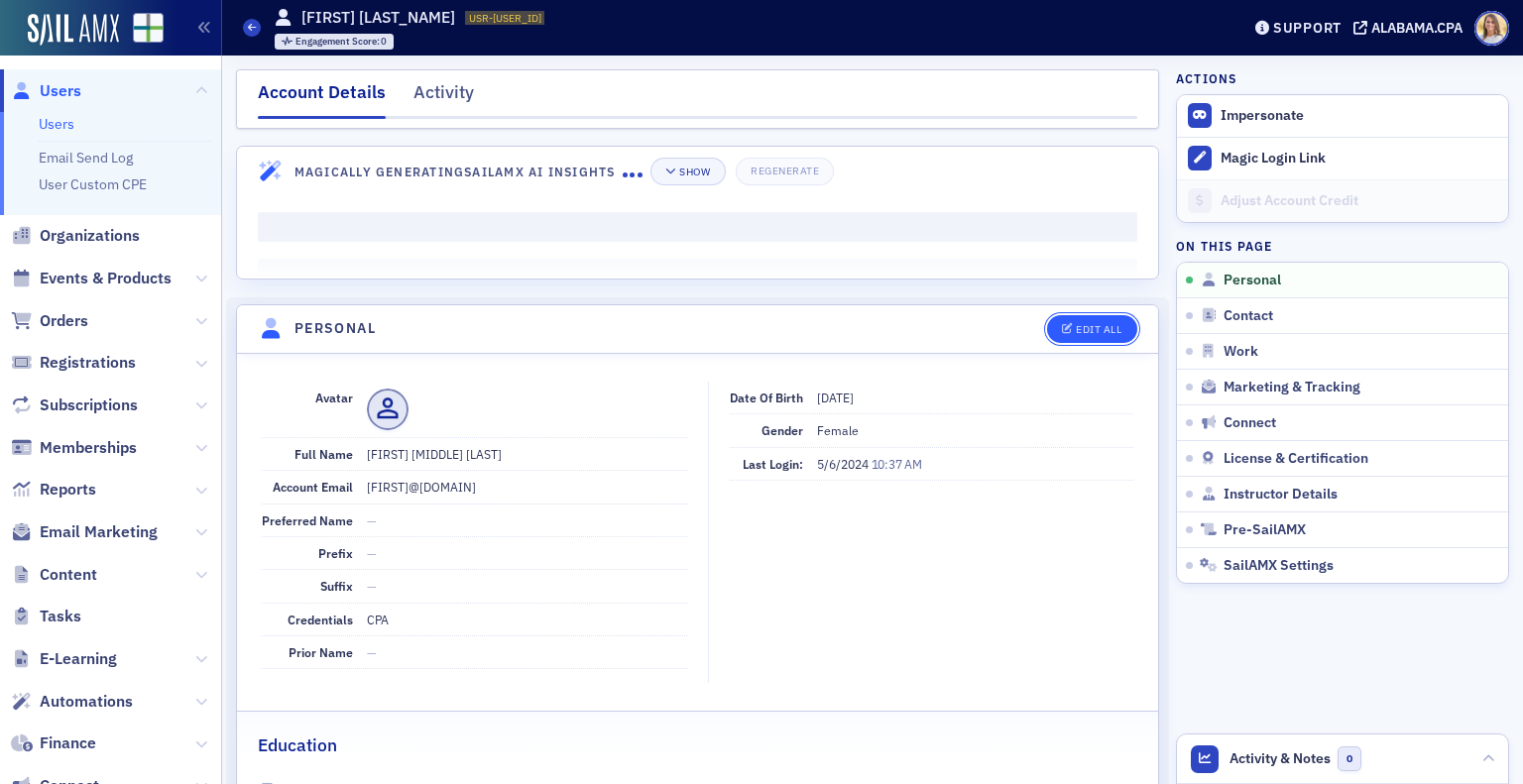 click on "Edit All" 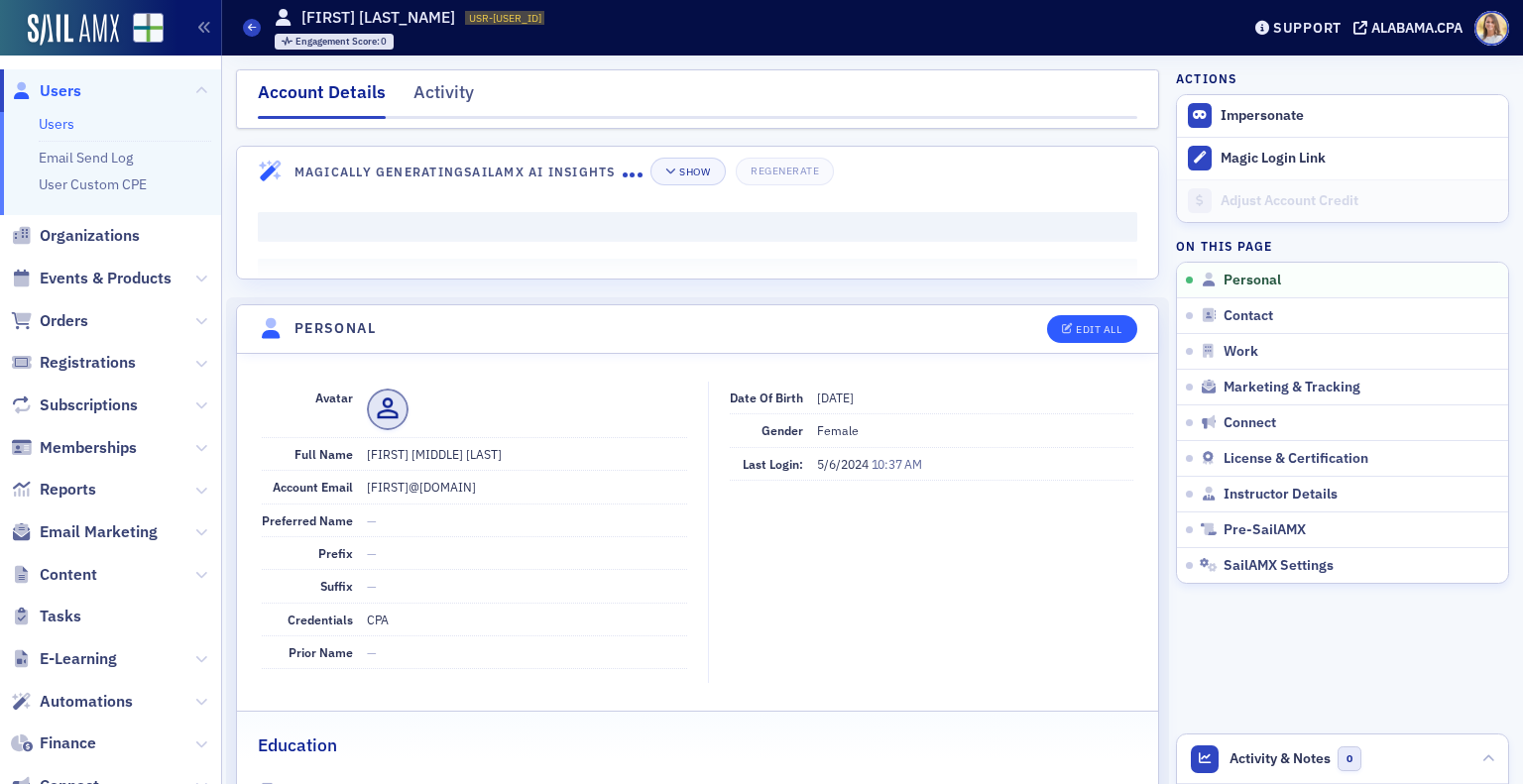 select on "US" 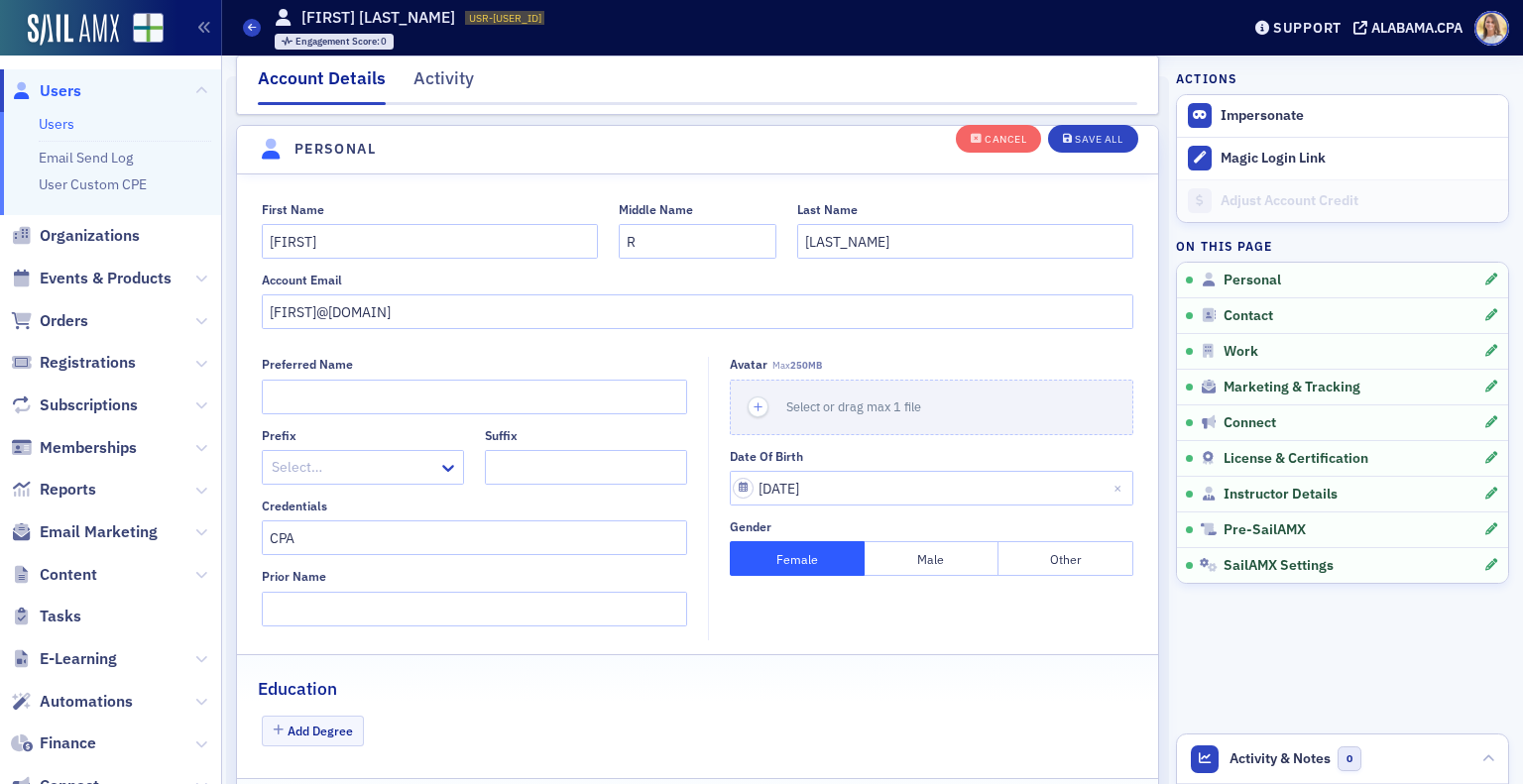 scroll, scrollTop: 230, scrollLeft: 0, axis: vertical 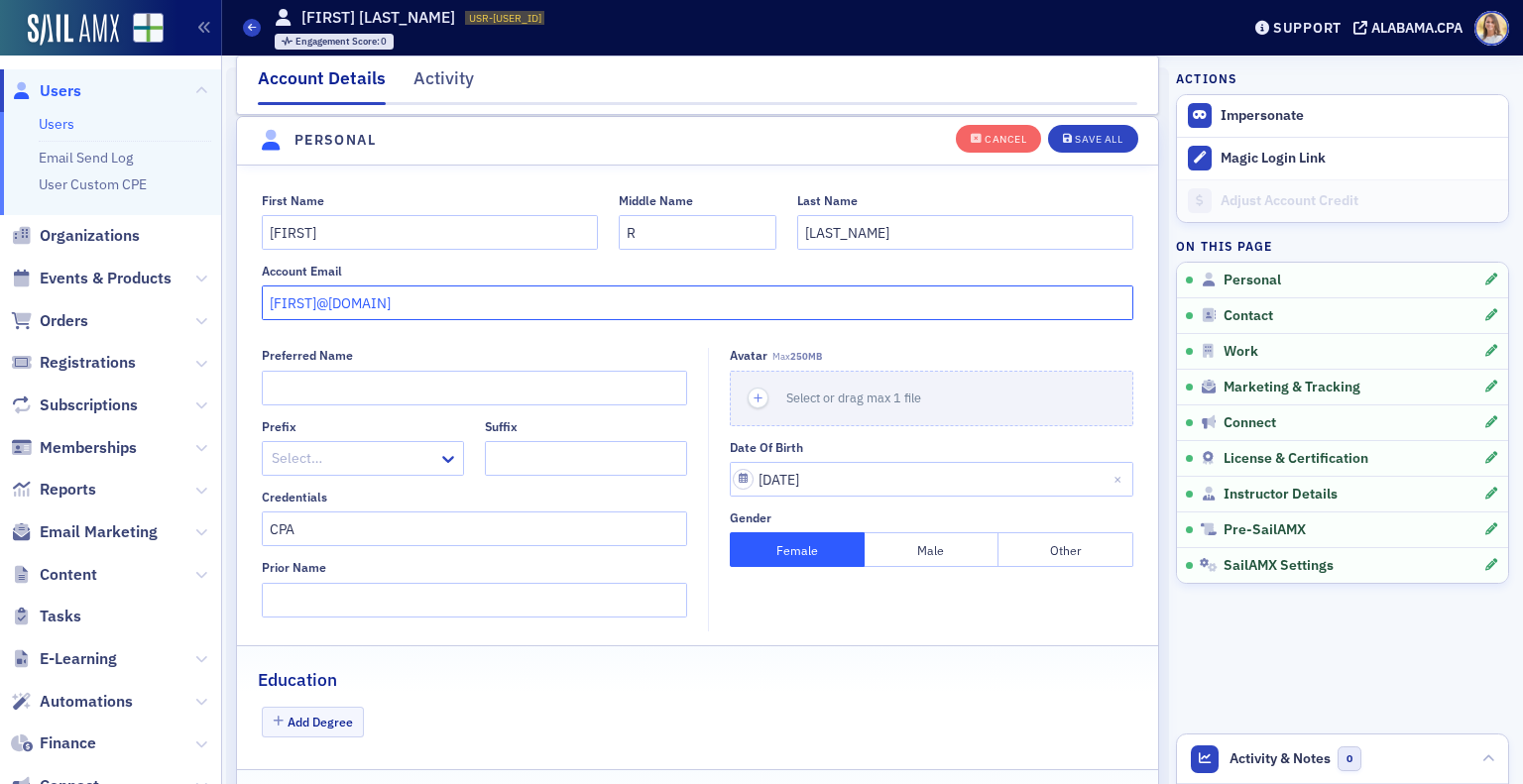 drag, startPoint x: 499, startPoint y: 309, endPoint x: 194, endPoint y: 288, distance: 305.7221 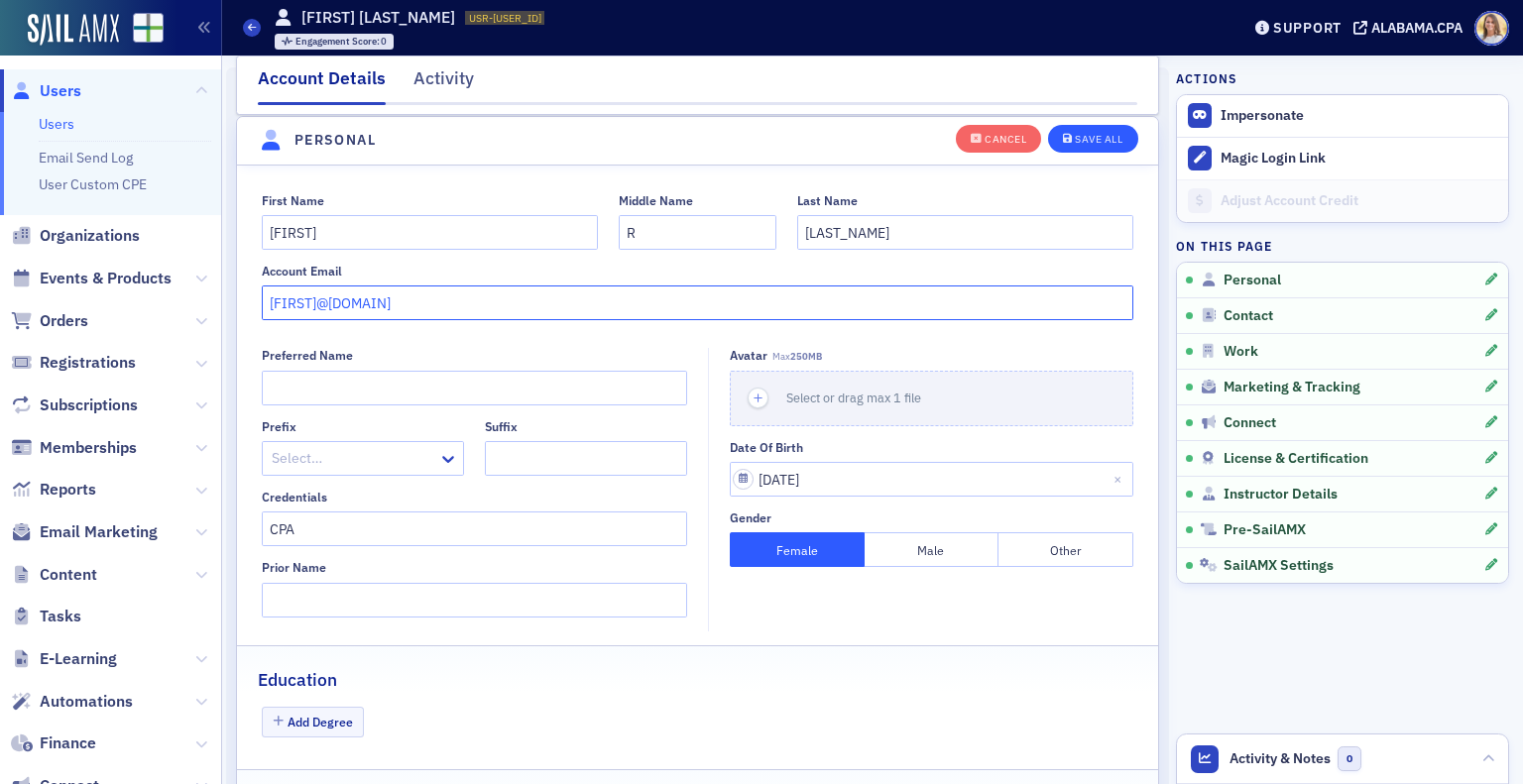 type on "hickman@hh21.cpa" 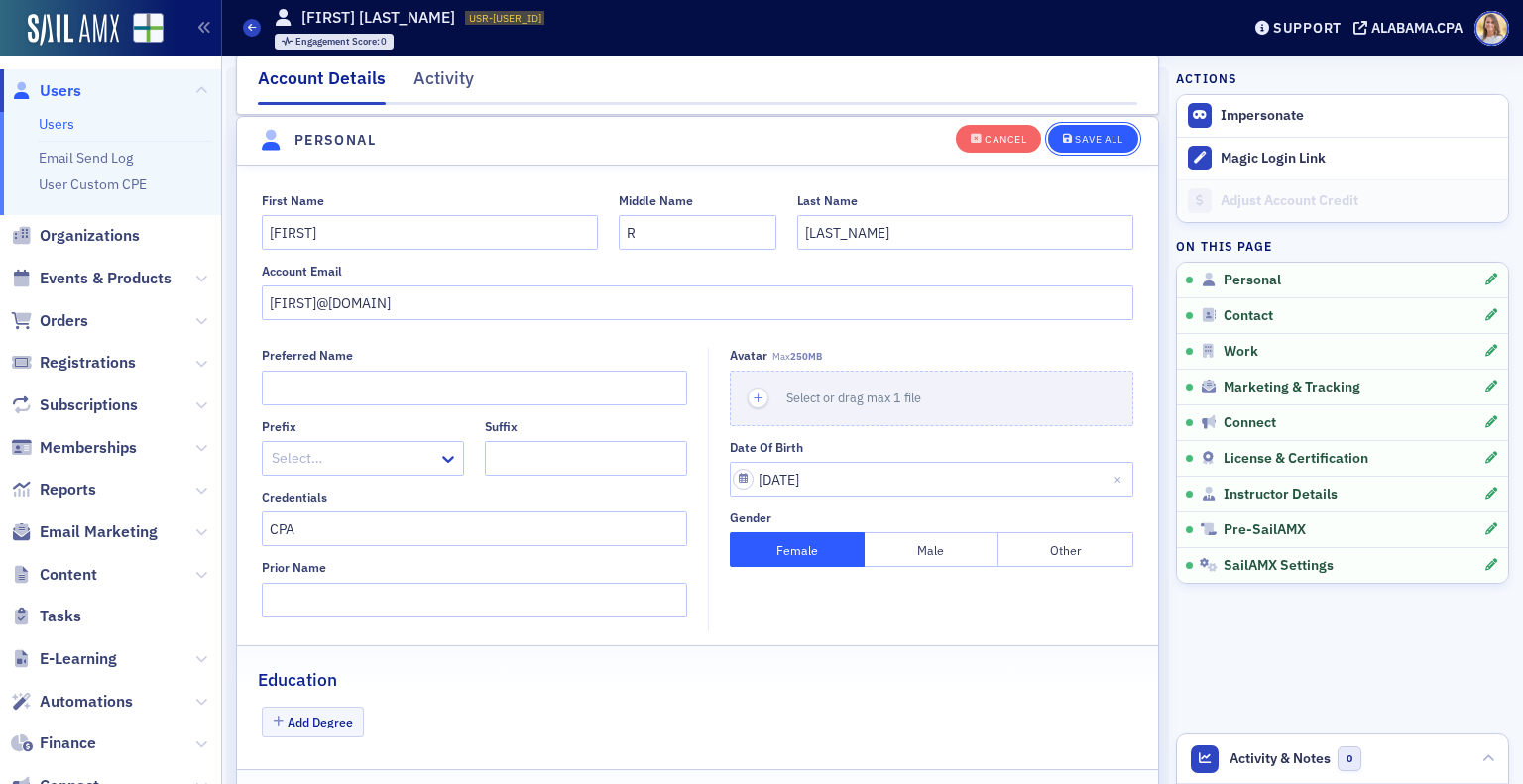 click on "Save All" 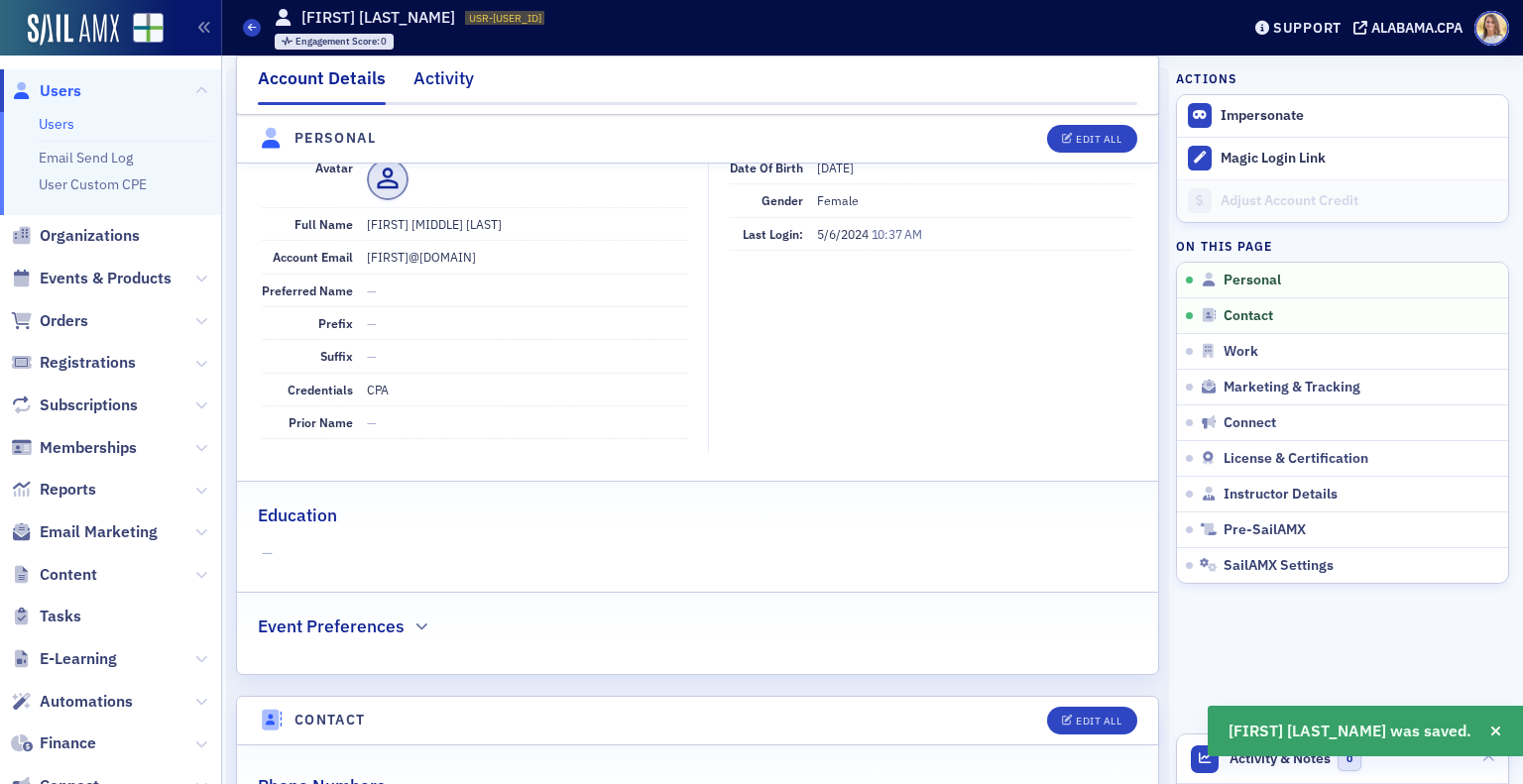 click on "Activity" 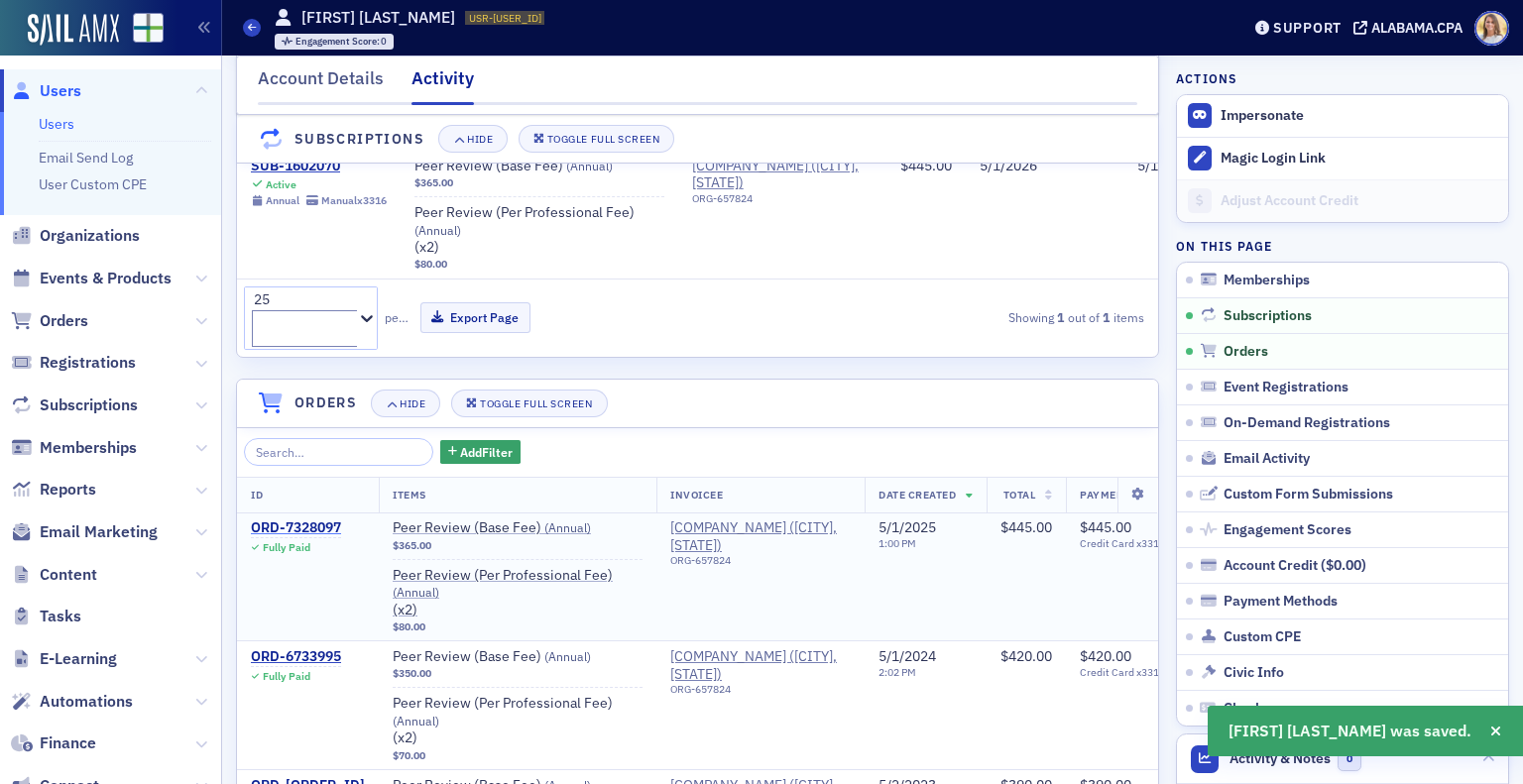 click on "ORD-7328097" 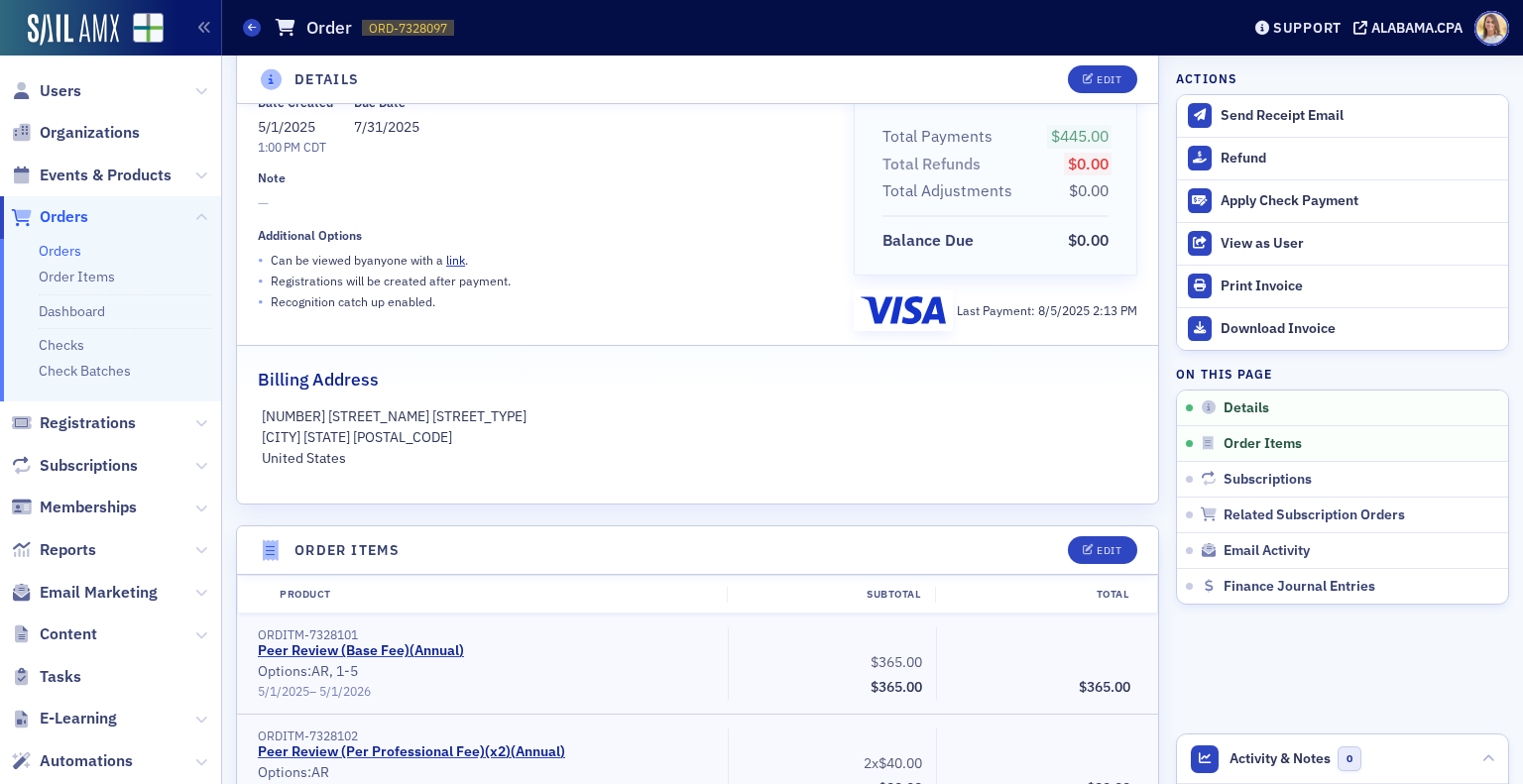 scroll, scrollTop: 0, scrollLeft: 0, axis: both 